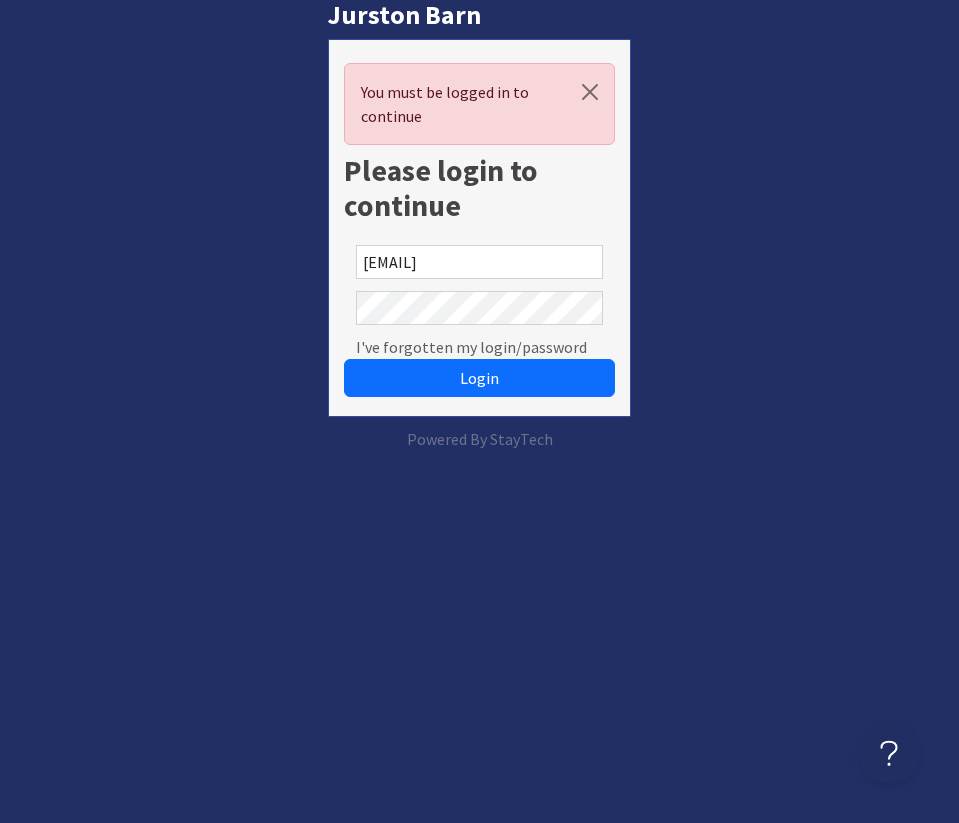 scroll, scrollTop: 0, scrollLeft: 0, axis: both 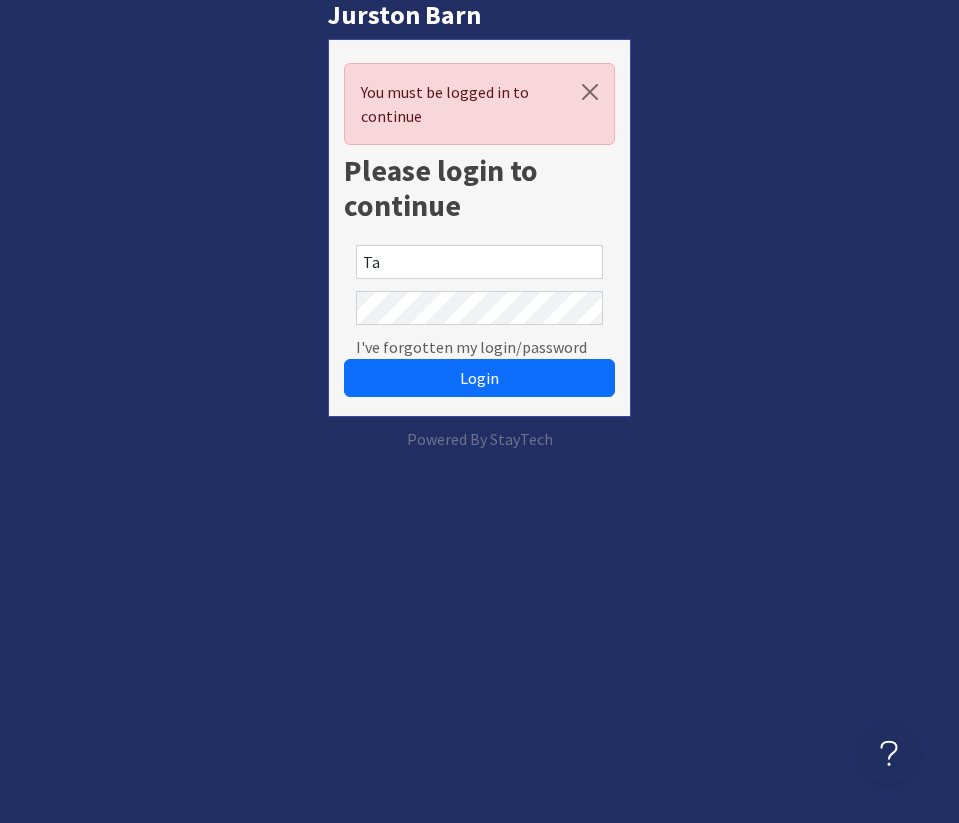 type on "T" 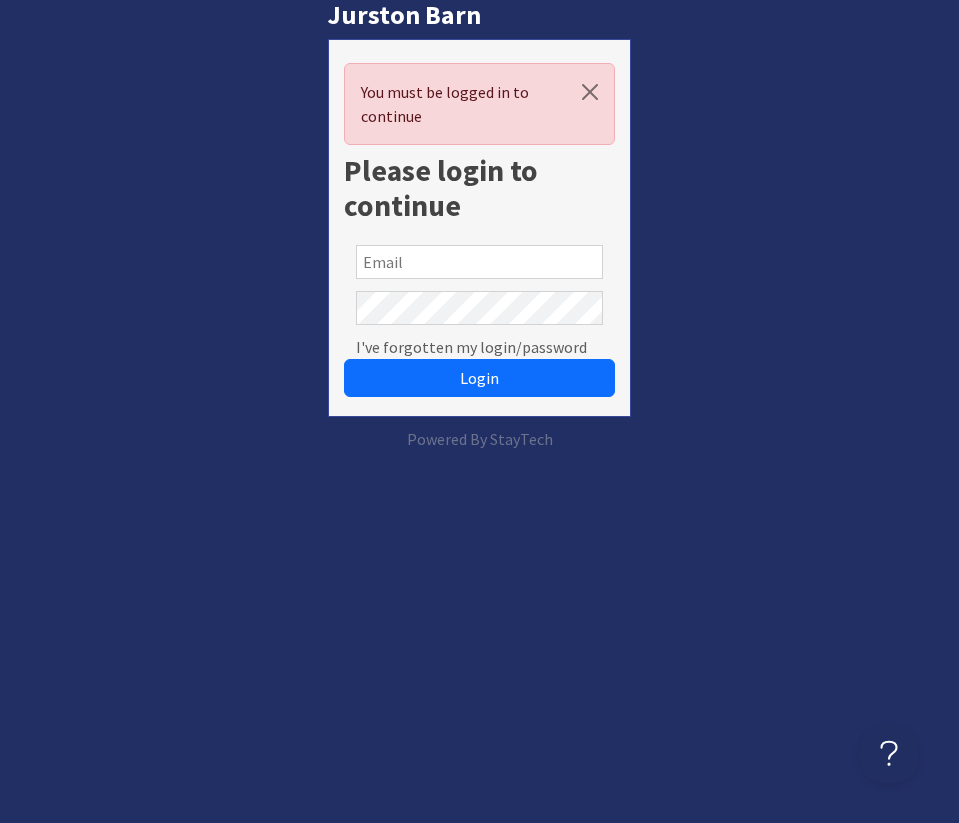 type on "[EMAIL]" 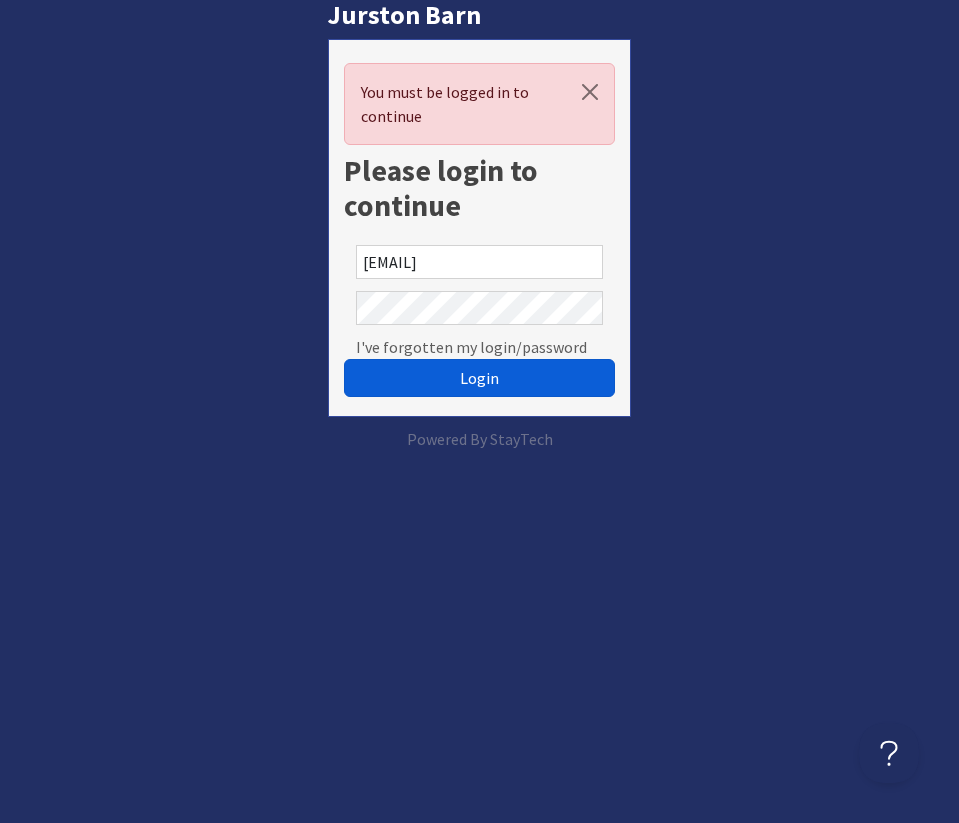 click on "Login" at bounding box center (479, 378) 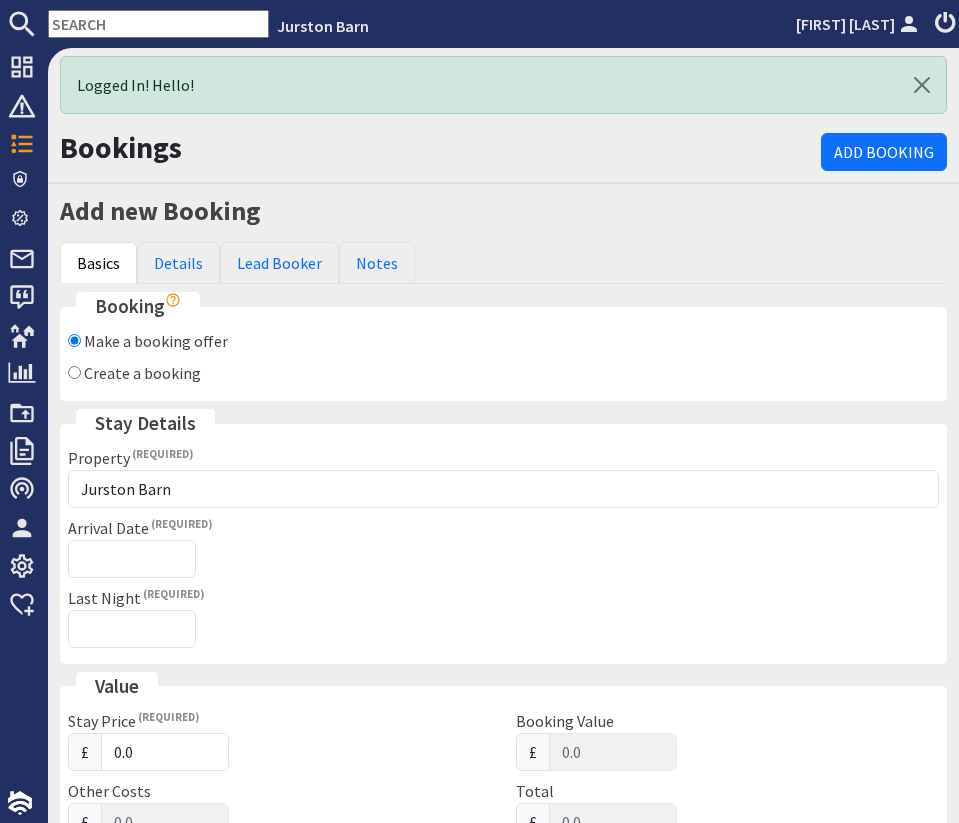scroll, scrollTop: 0, scrollLeft: 0, axis: both 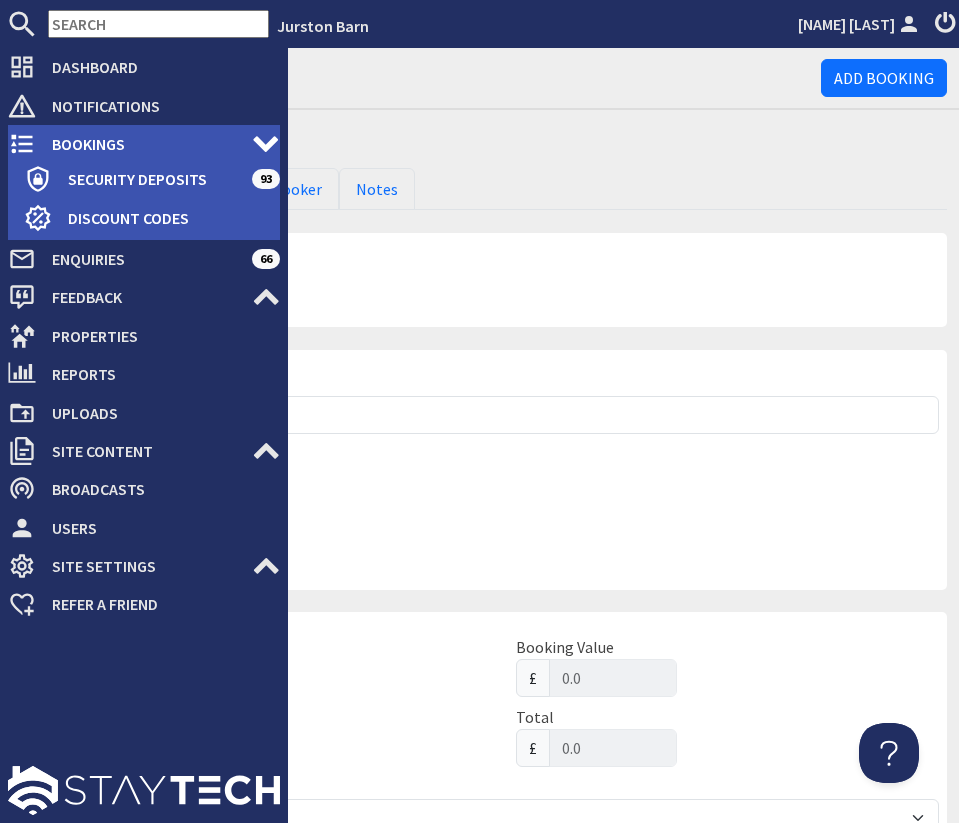 click on "Bookings" at bounding box center (144, 144) 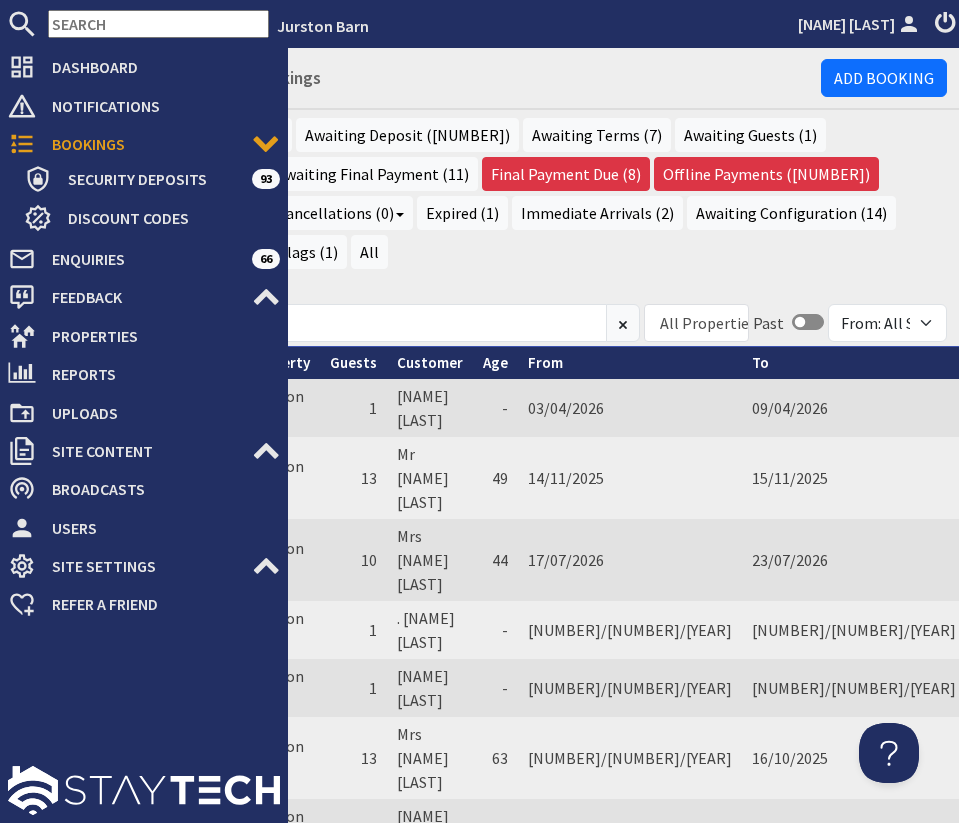 scroll, scrollTop: 0, scrollLeft: 0, axis: both 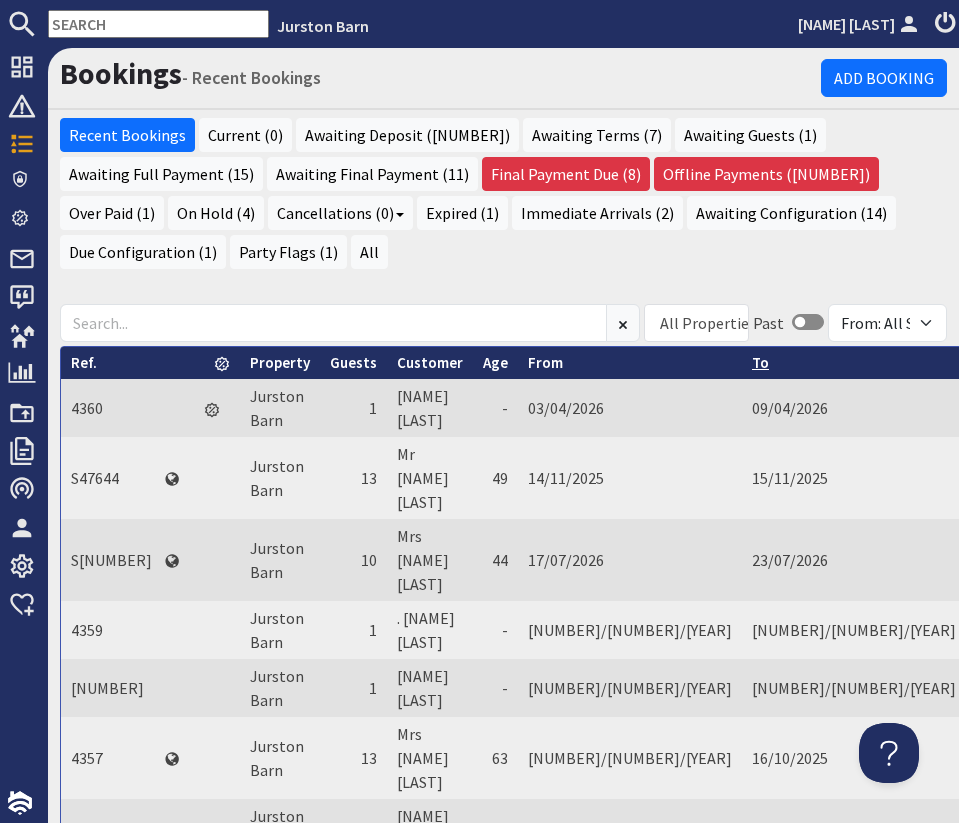 click on "To" at bounding box center [760, 362] 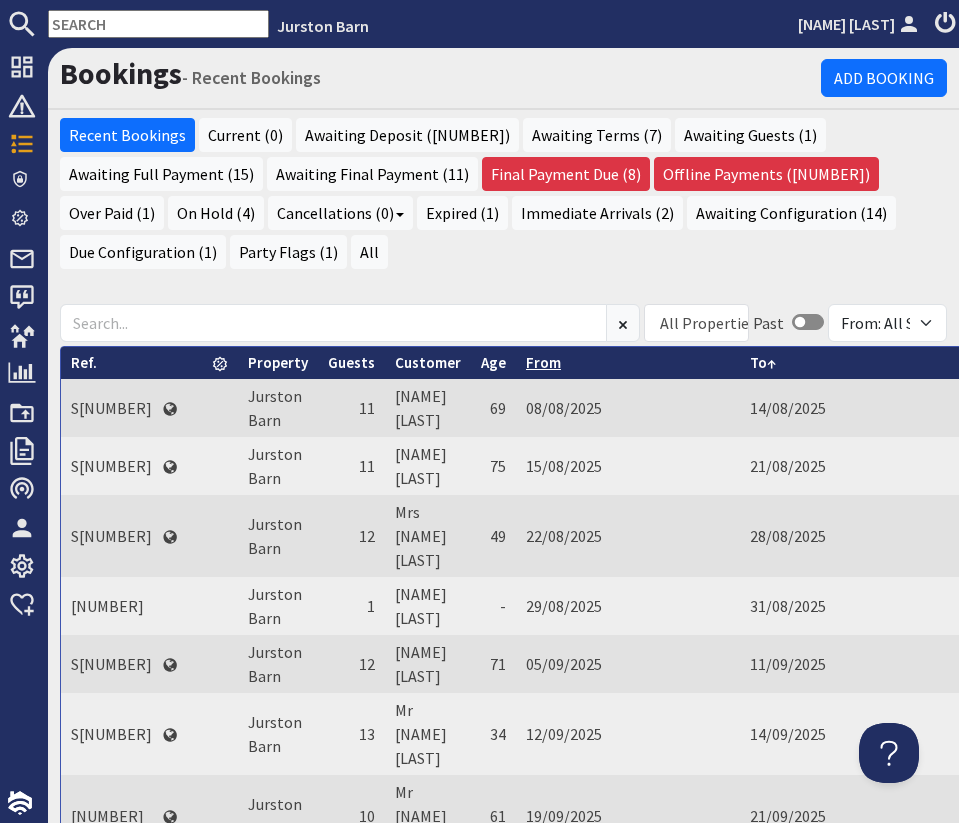 click on "From" at bounding box center (543, 362) 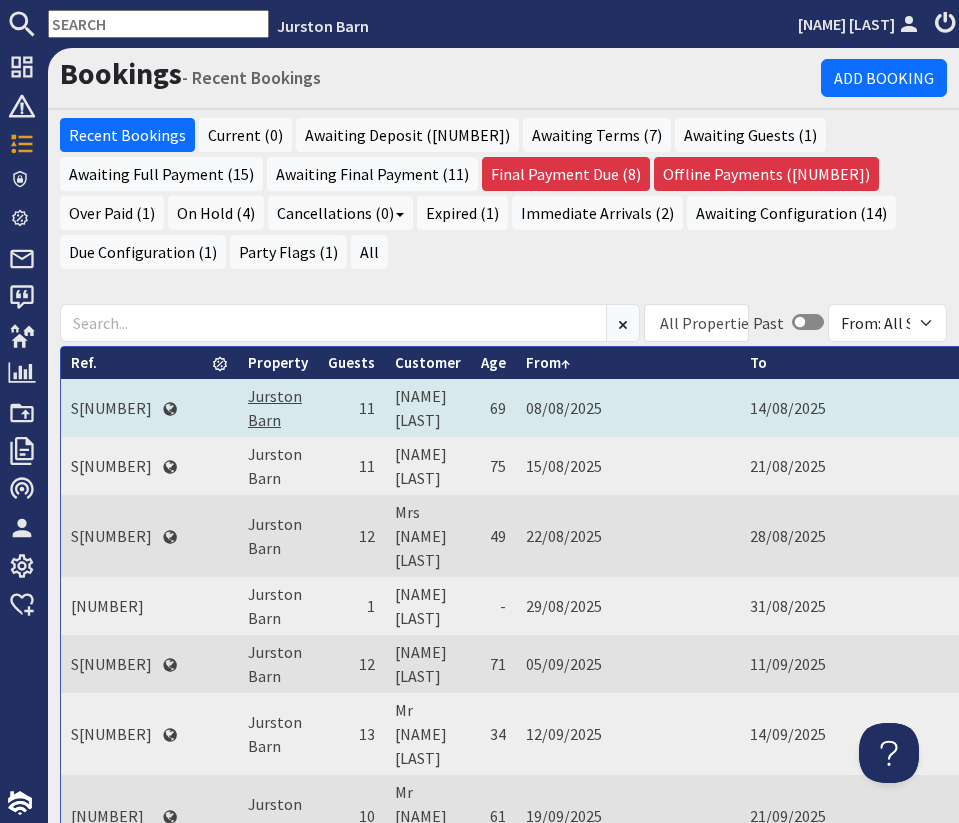 click on "Jurston Barn" at bounding box center [275, 408] 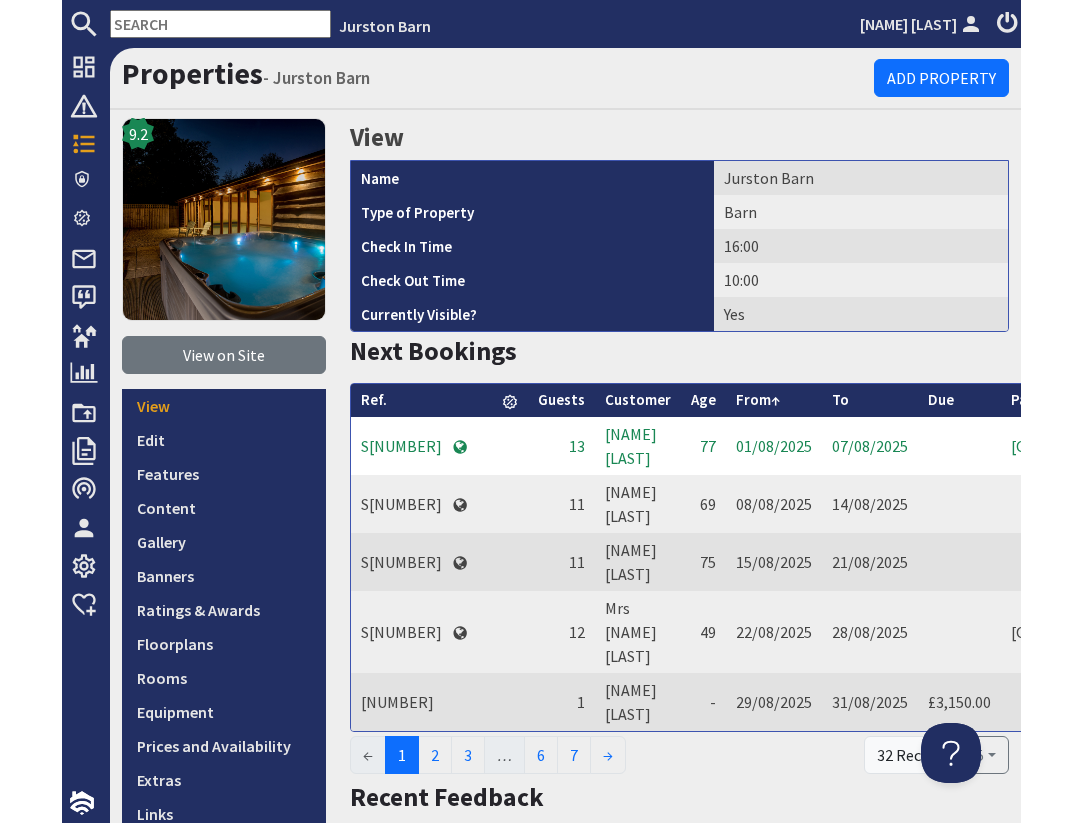 scroll, scrollTop: 0, scrollLeft: 0, axis: both 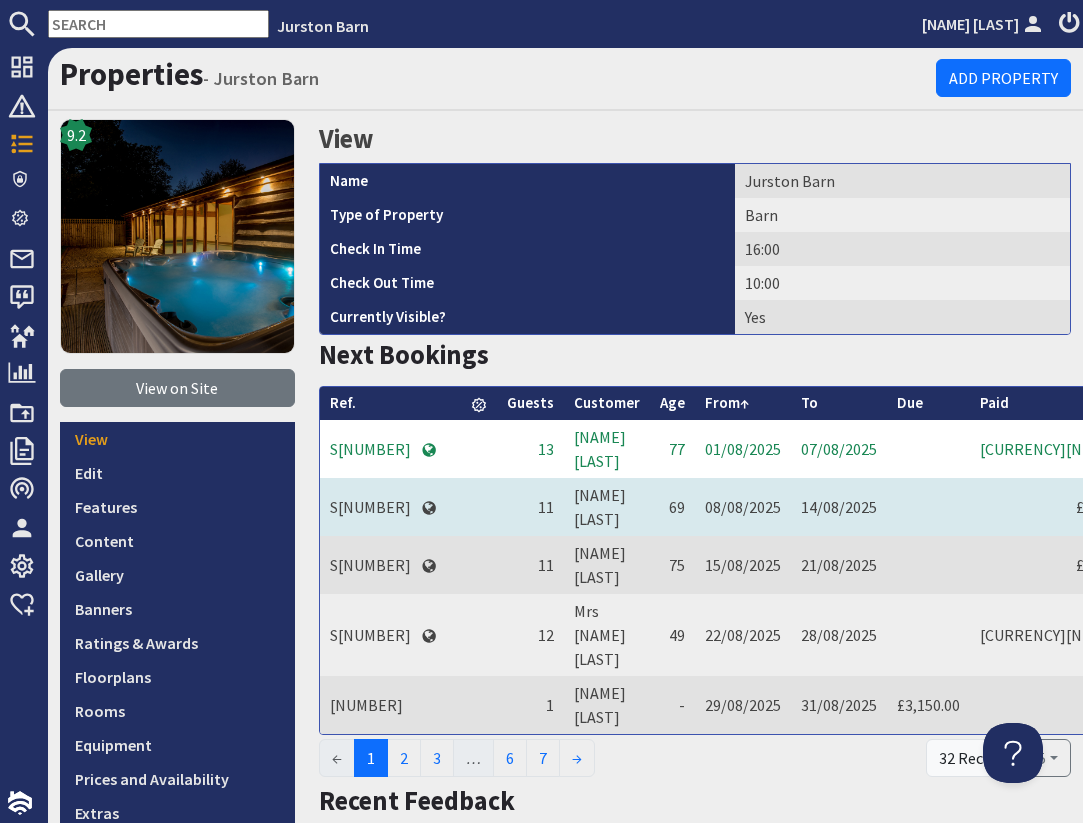 click on "S[NUMBER]" at bounding box center [370, 507] 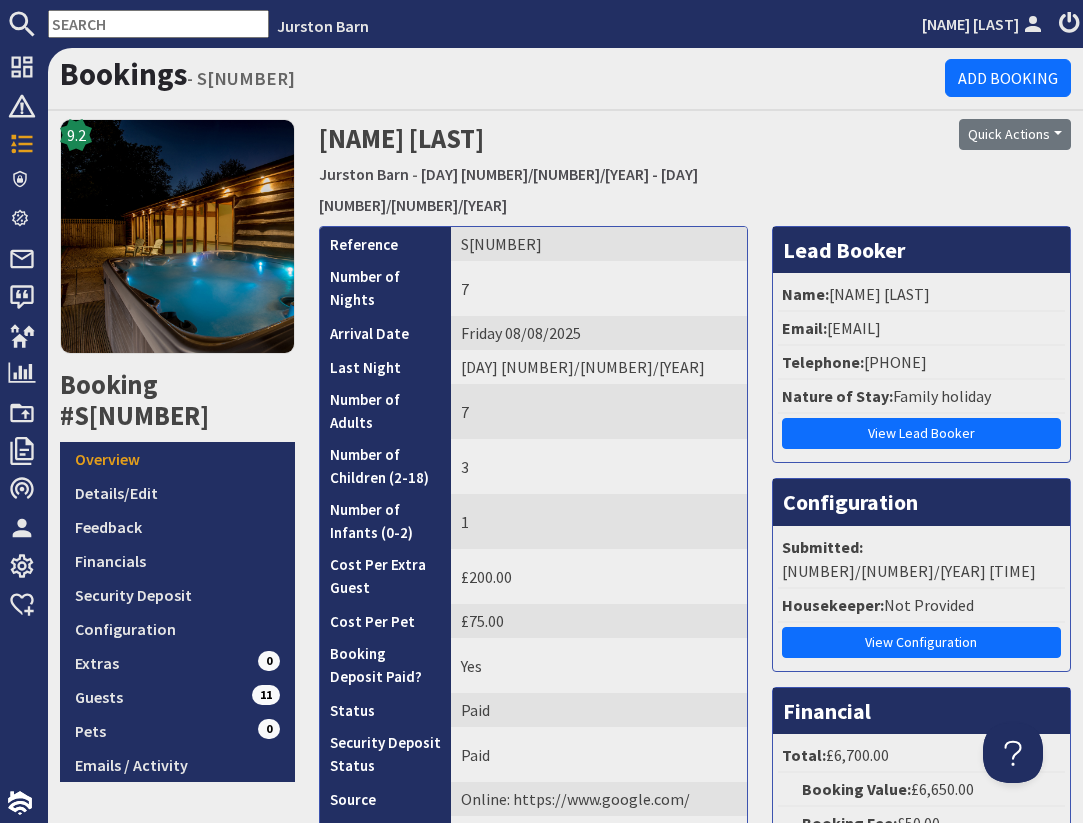 scroll, scrollTop: 0, scrollLeft: 0, axis: both 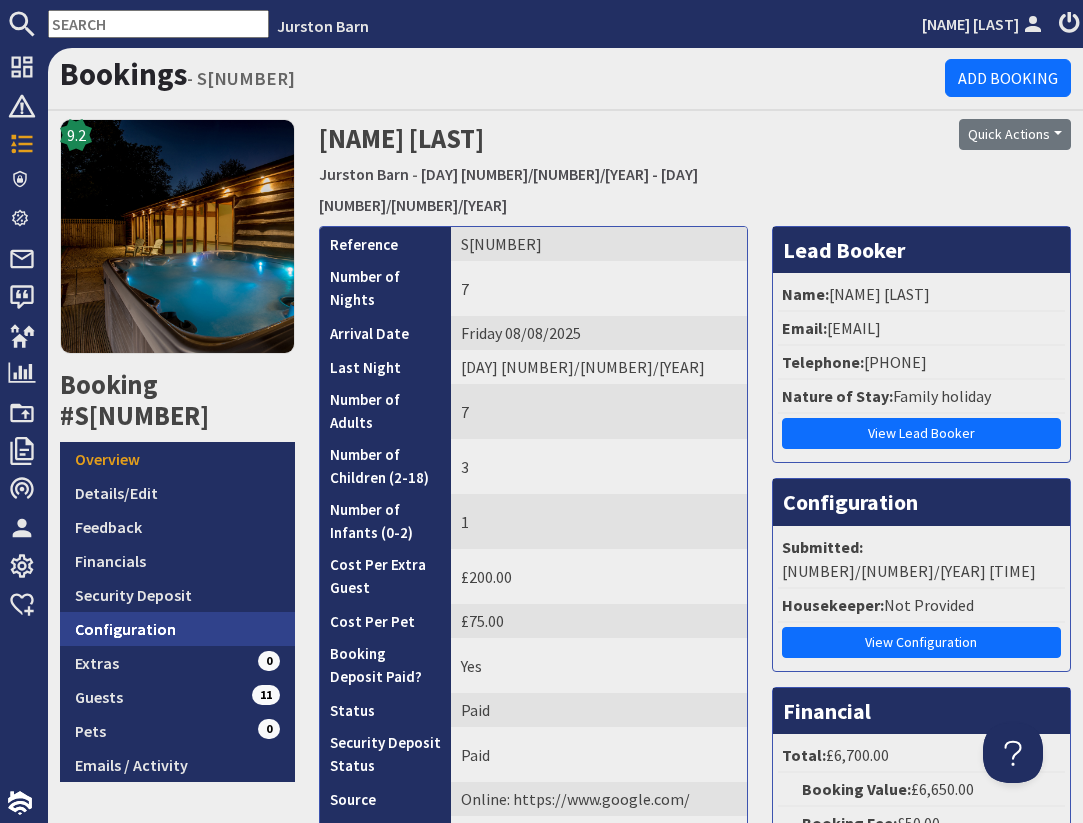 click on "Configuration" at bounding box center [177, 629] 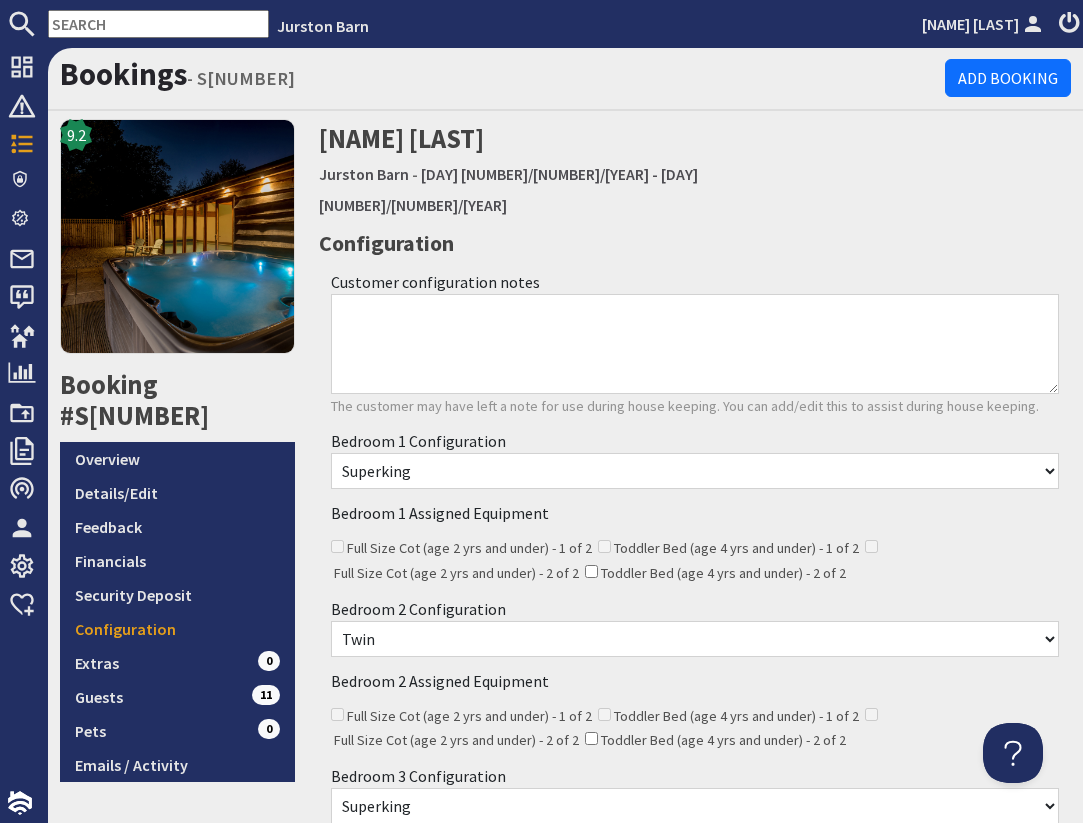 scroll, scrollTop: 0, scrollLeft: 0, axis: both 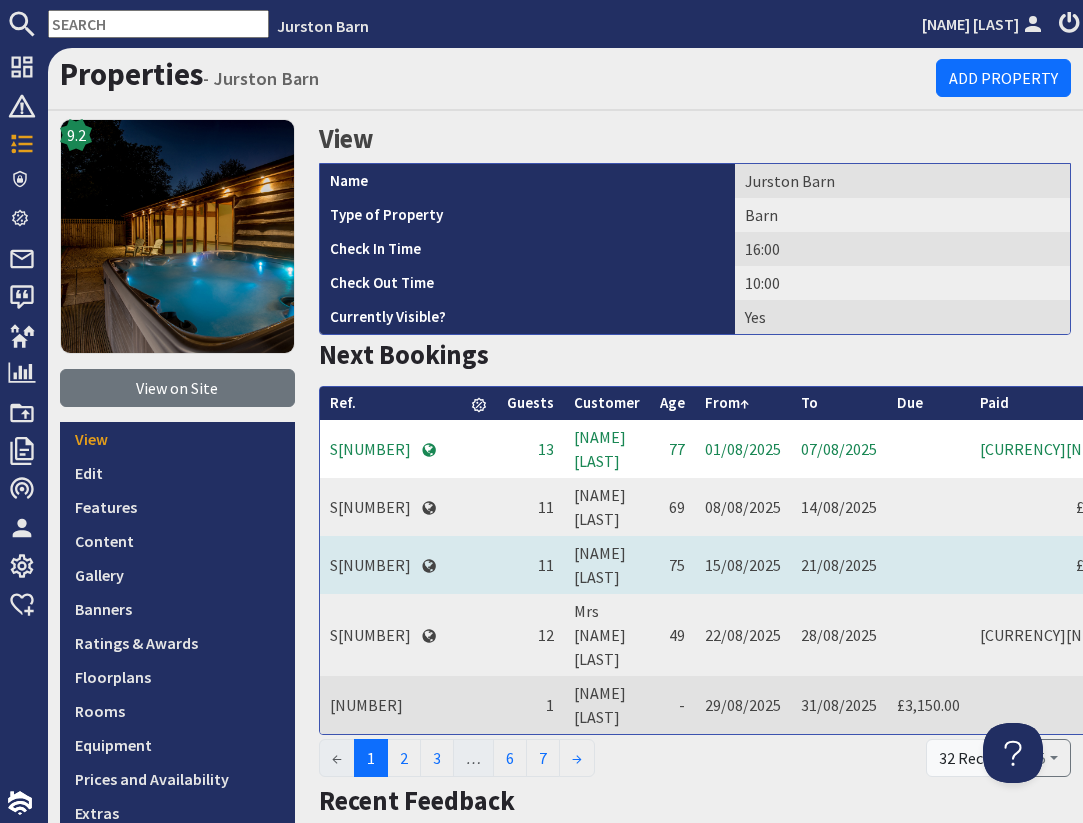 click on "S[NUMBER]" at bounding box center [370, 565] 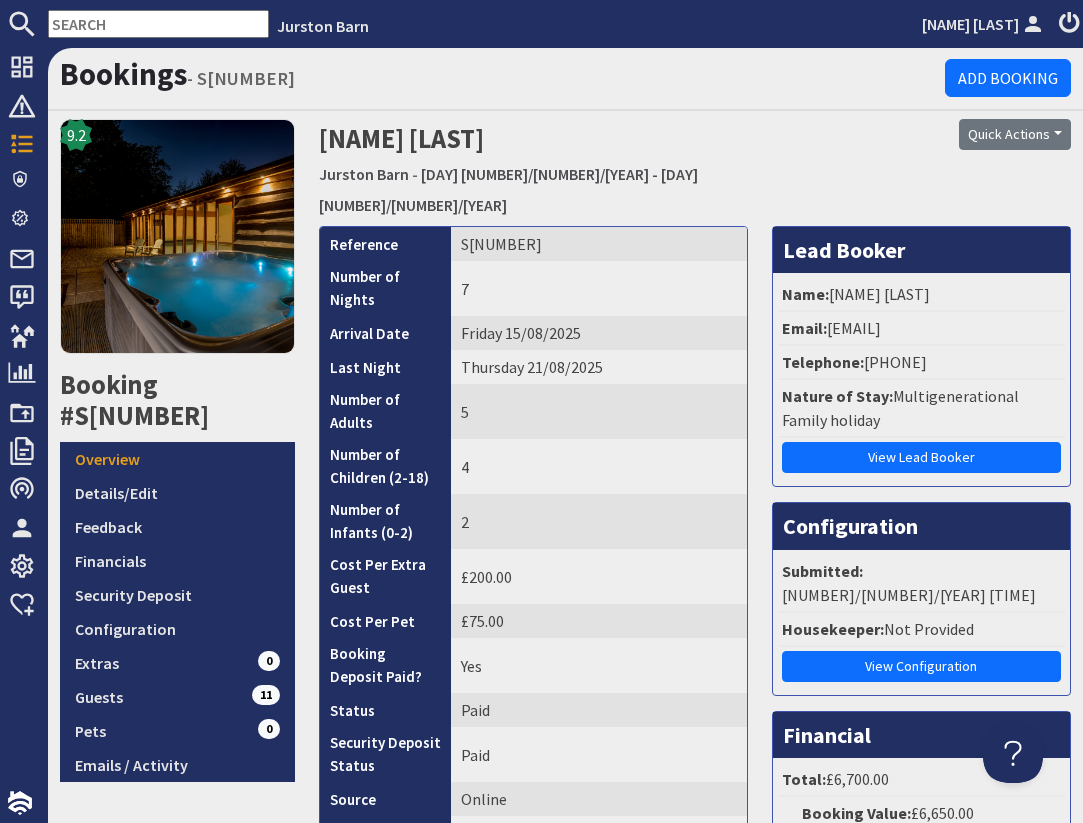 scroll, scrollTop: 0, scrollLeft: 0, axis: both 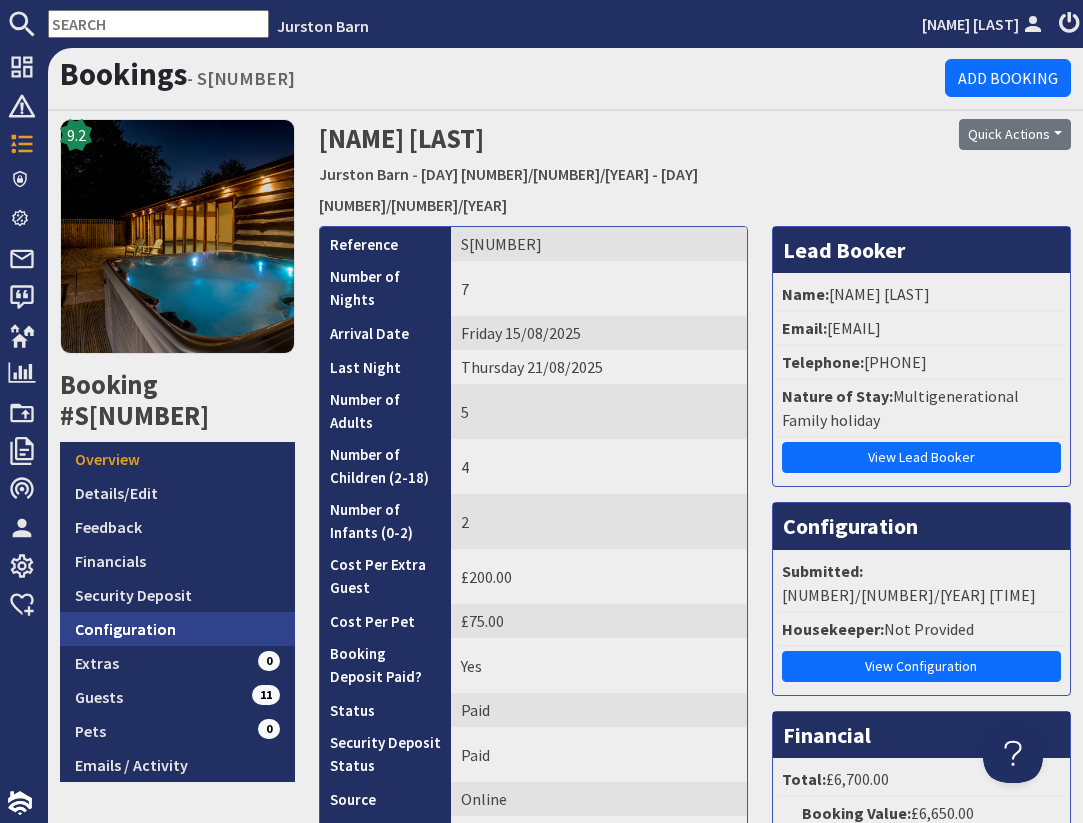 click on "Configuration" at bounding box center (177, 629) 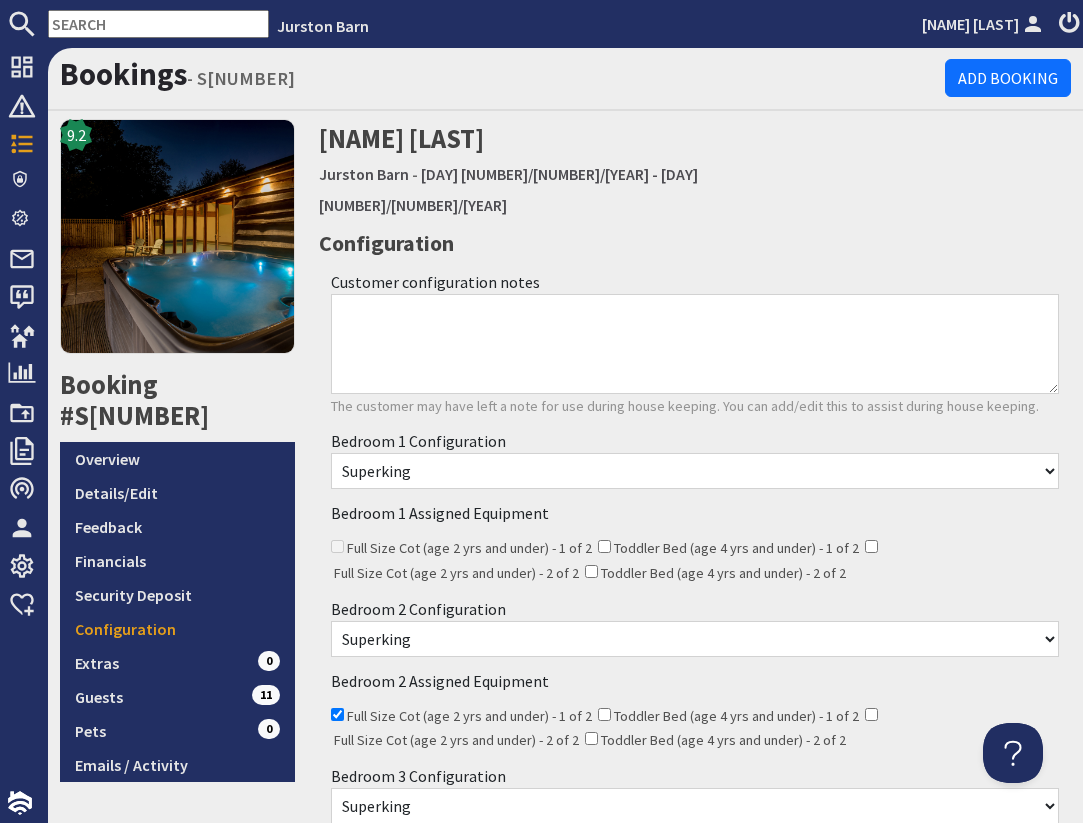 scroll, scrollTop: 0, scrollLeft: 0, axis: both 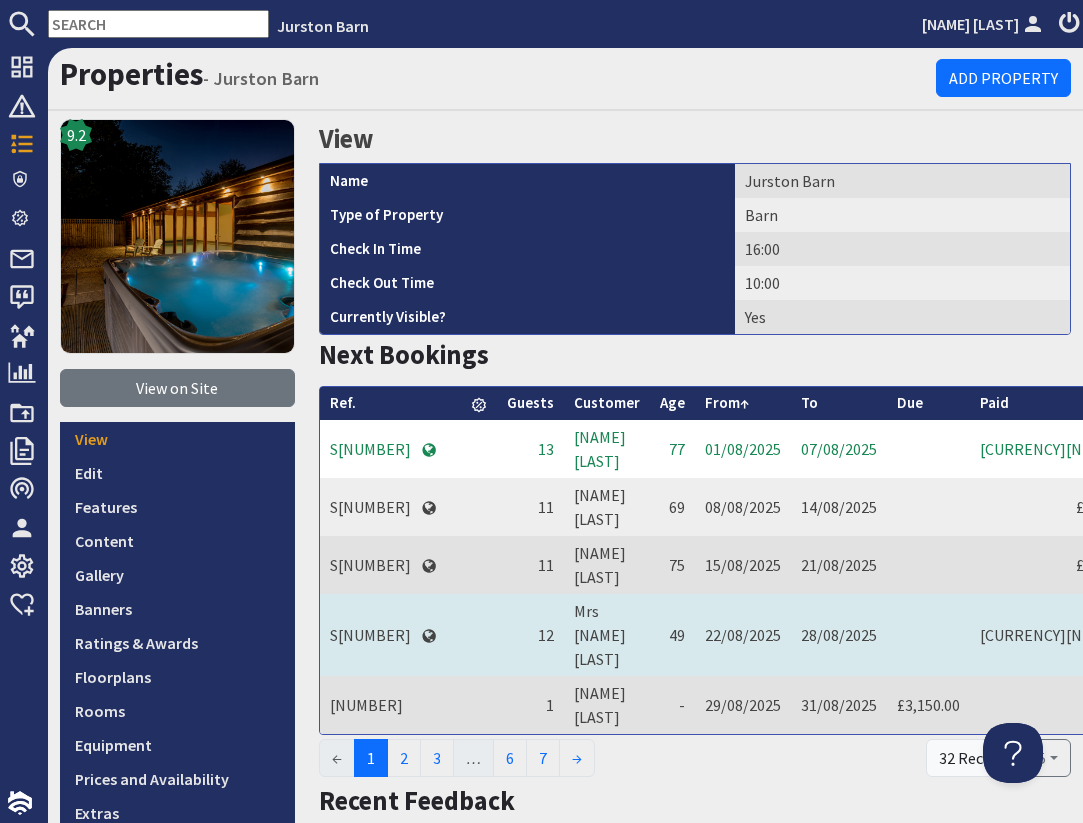 click on "S[NUMBER]" at bounding box center [370, 635] 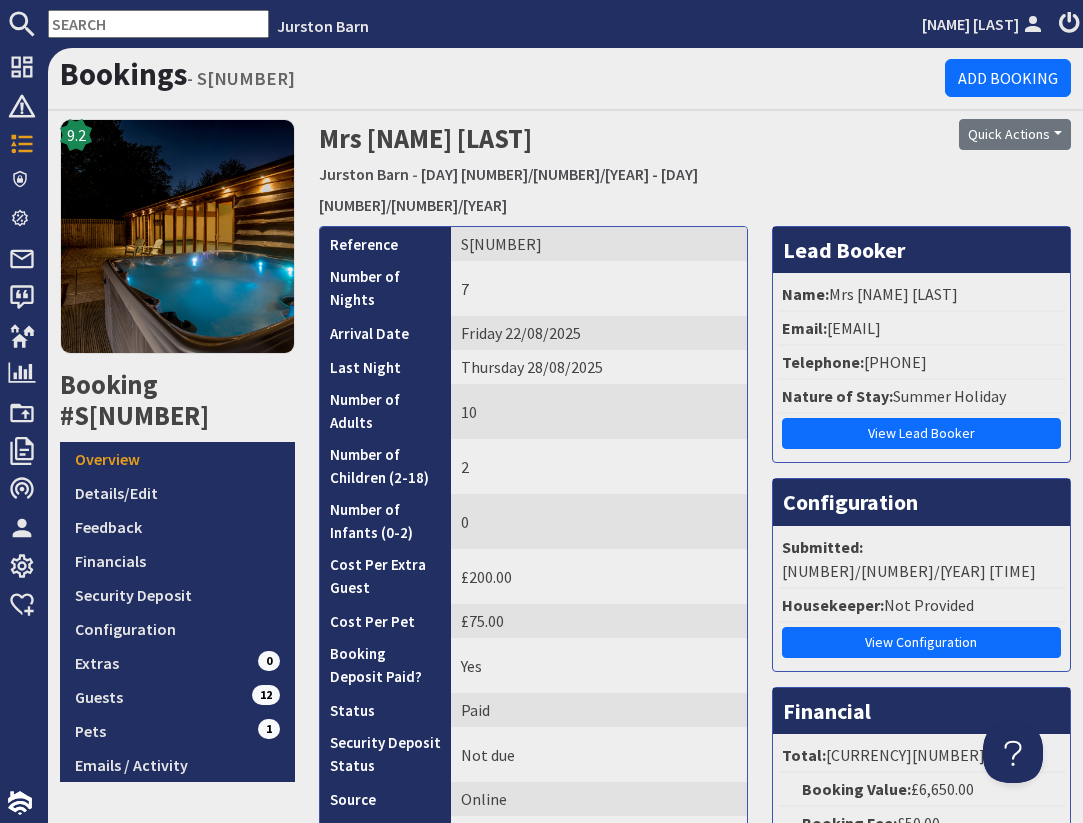 scroll, scrollTop: 0, scrollLeft: 0, axis: both 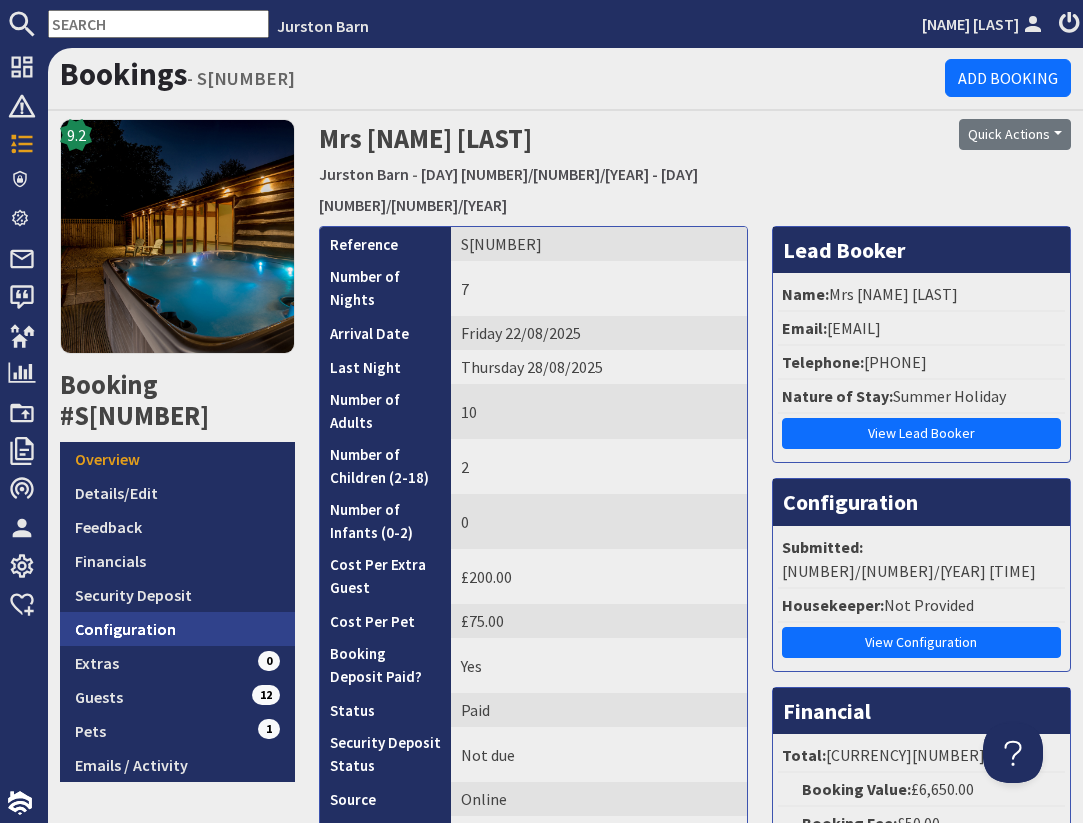 click on "Configuration" at bounding box center [177, 629] 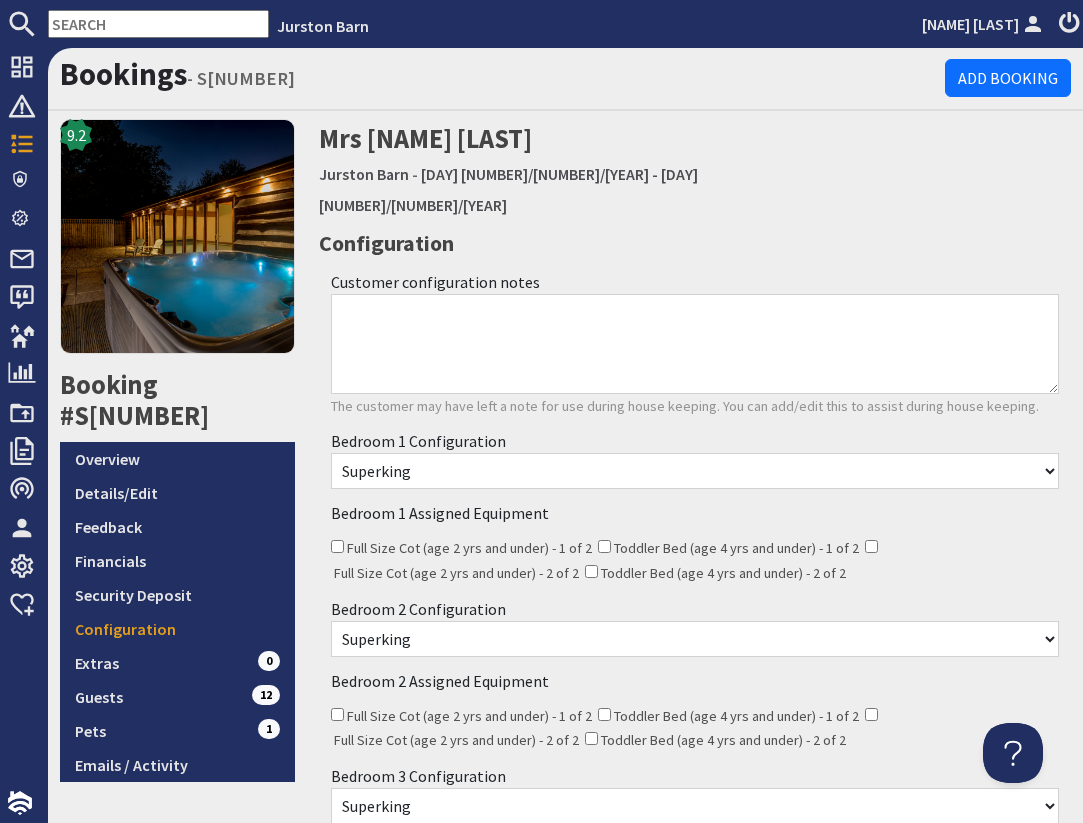 scroll, scrollTop: 0, scrollLeft: 0, axis: both 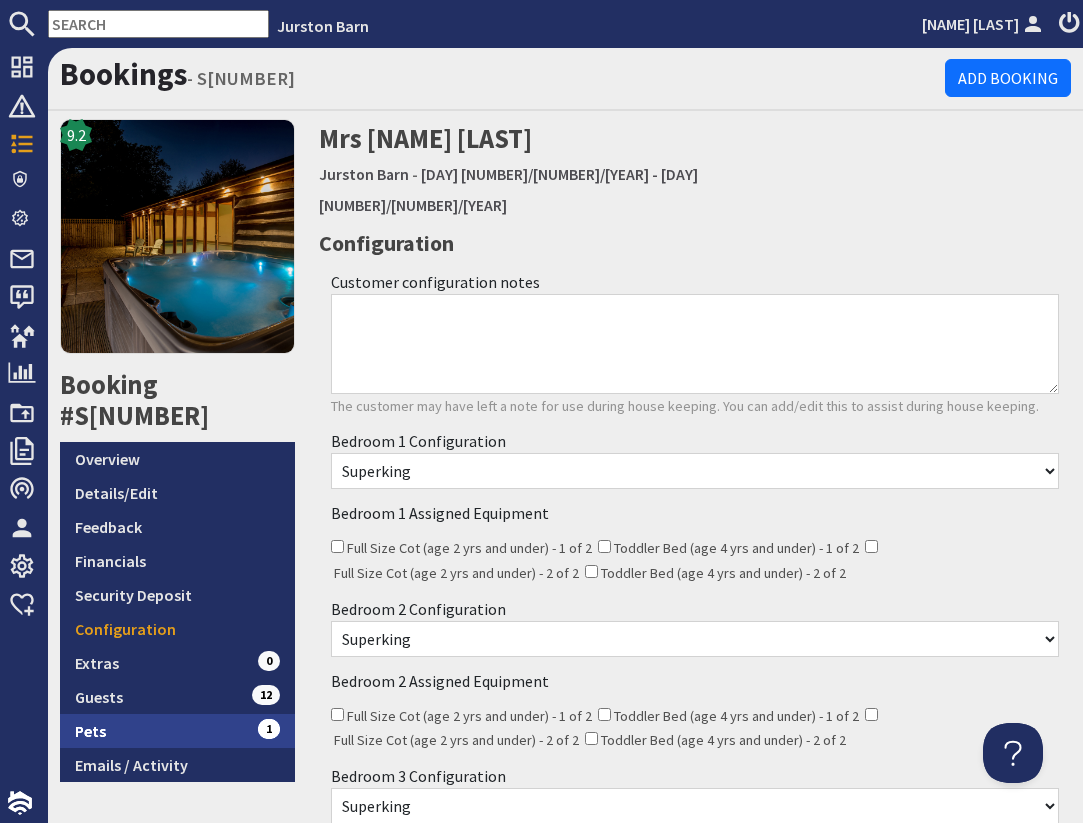 click on "Pets
1" at bounding box center (177, 731) 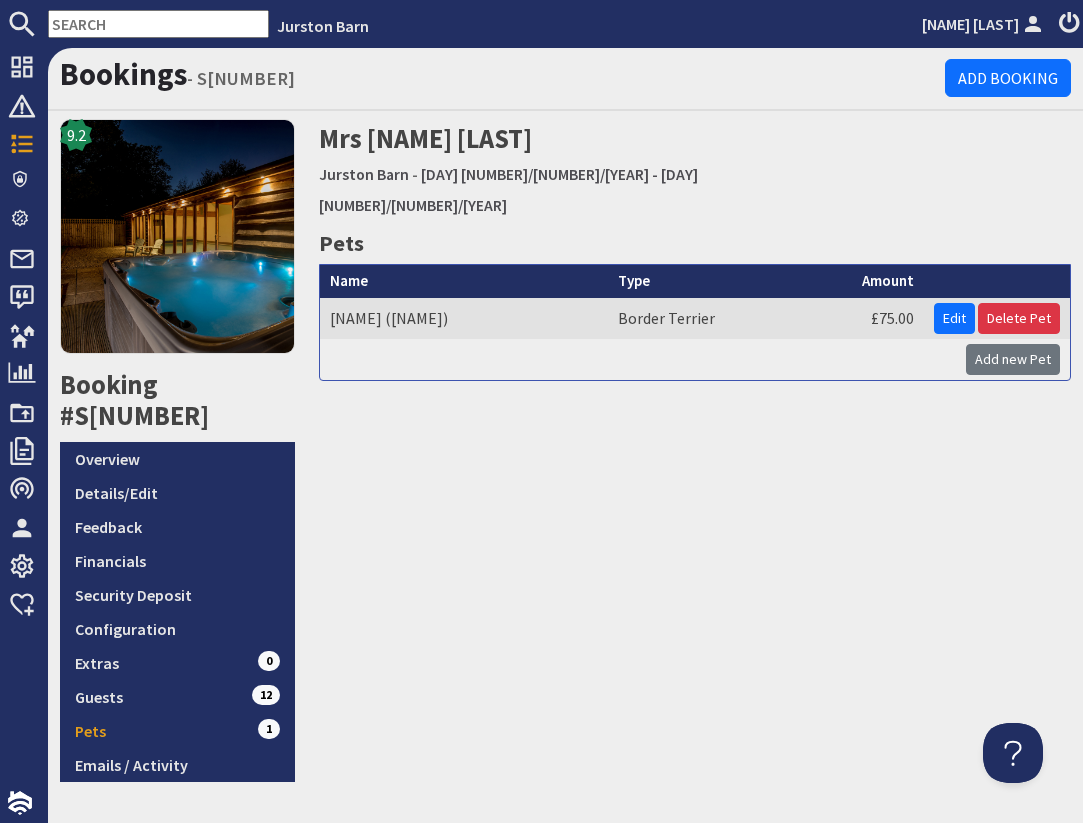 scroll, scrollTop: 0, scrollLeft: 0, axis: both 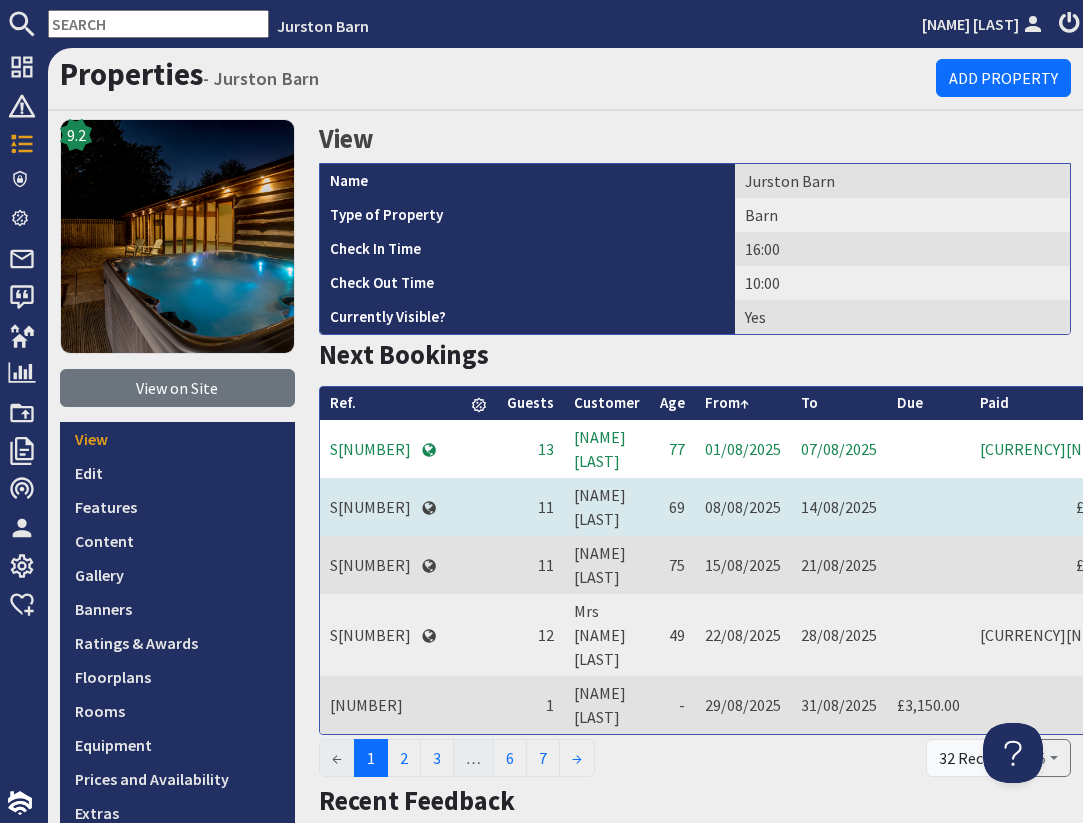 click on "S[NUMBER]" at bounding box center (370, 507) 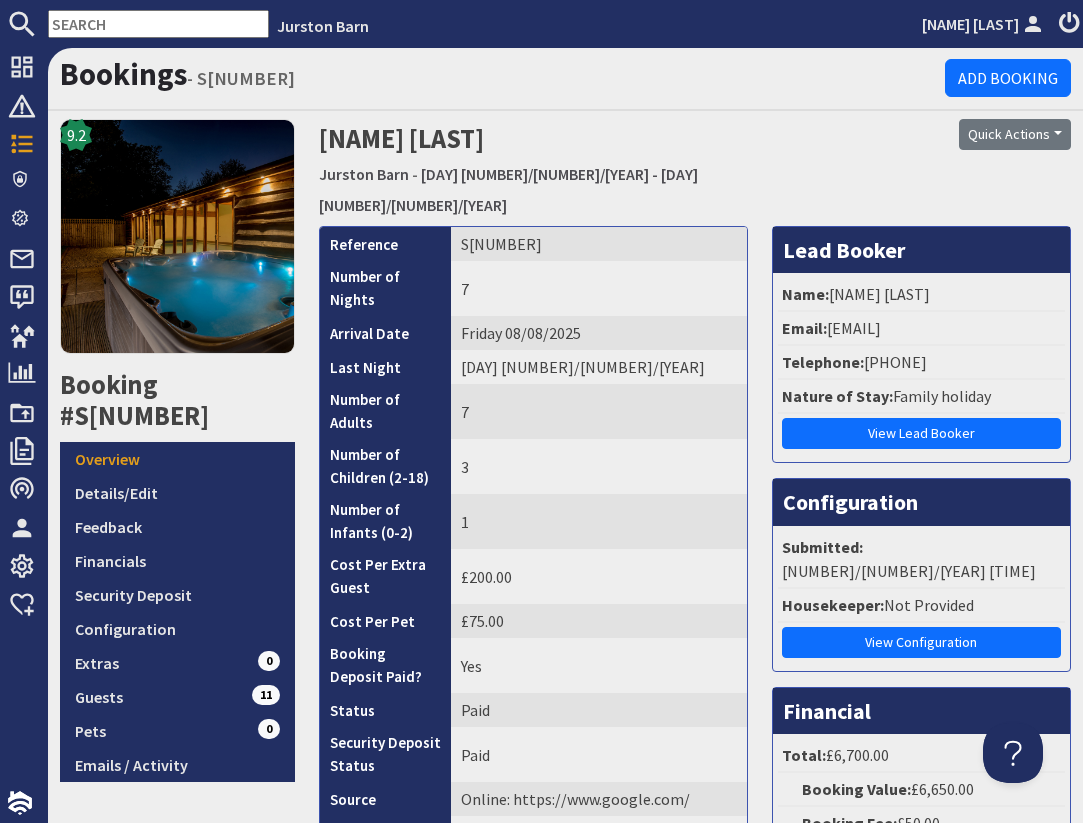 scroll, scrollTop: 0, scrollLeft: 0, axis: both 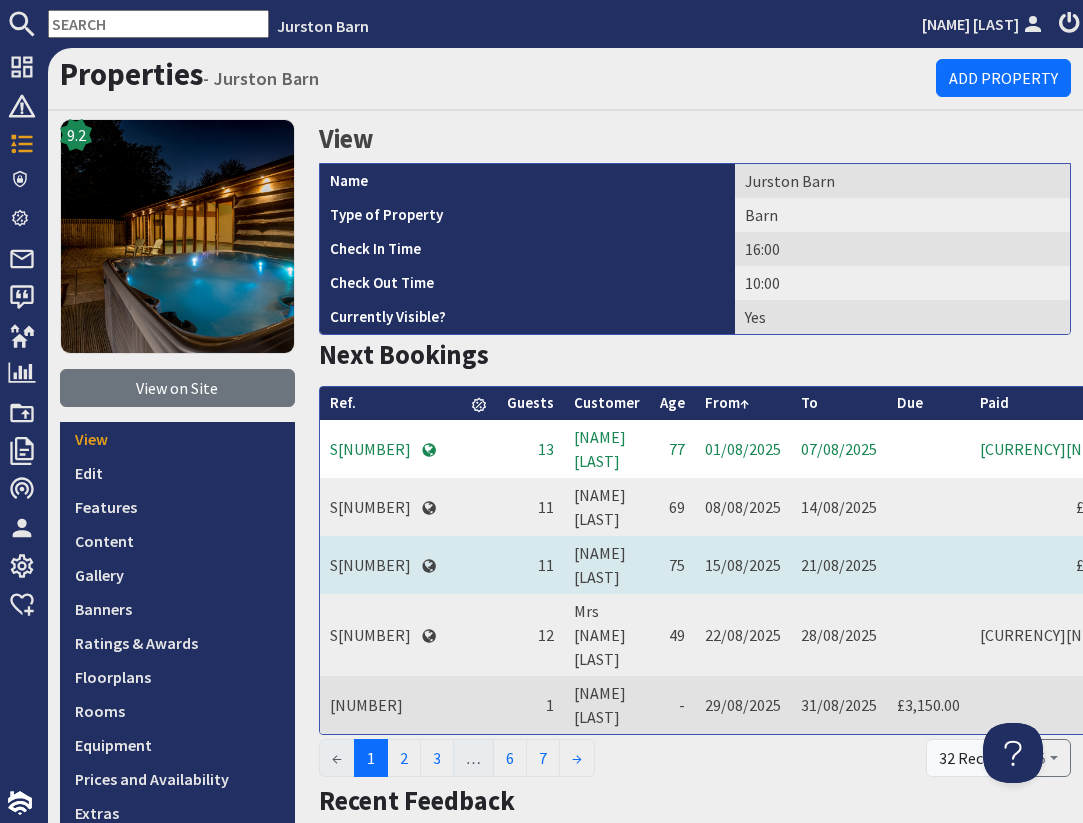 click on "S[NUMBER]" at bounding box center [370, 565] 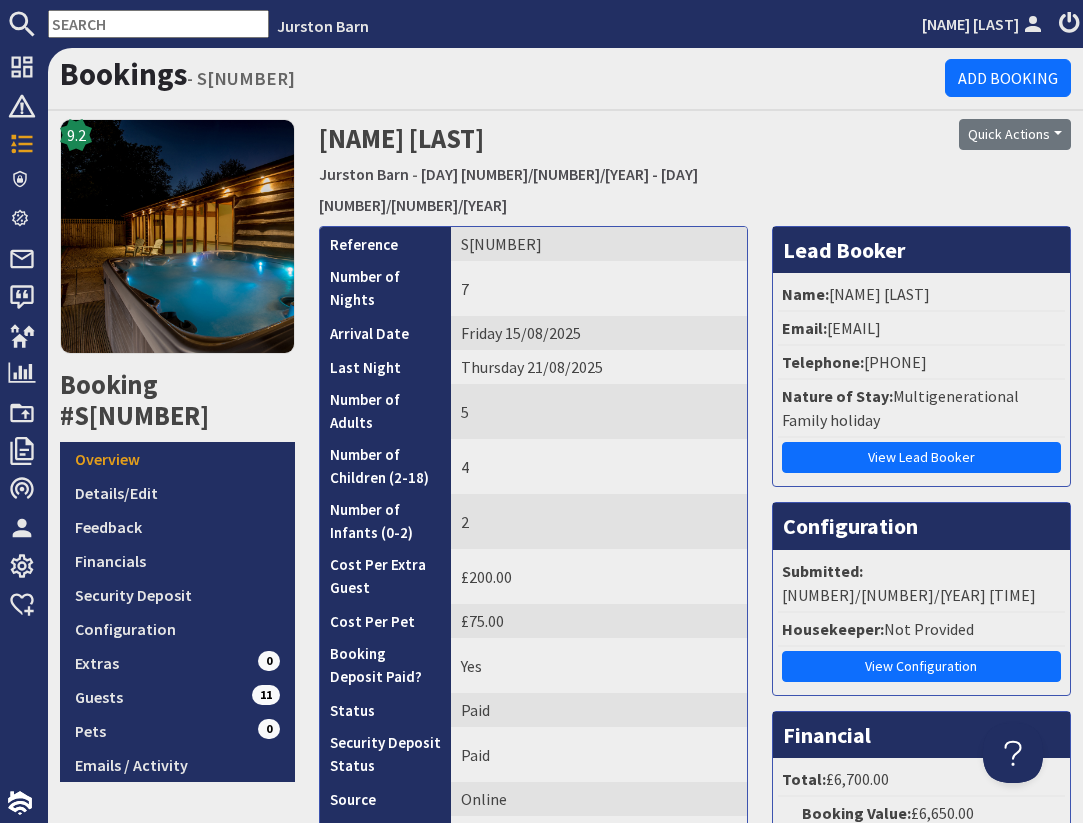 scroll, scrollTop: 0, scrollLeft: 0, axis: both 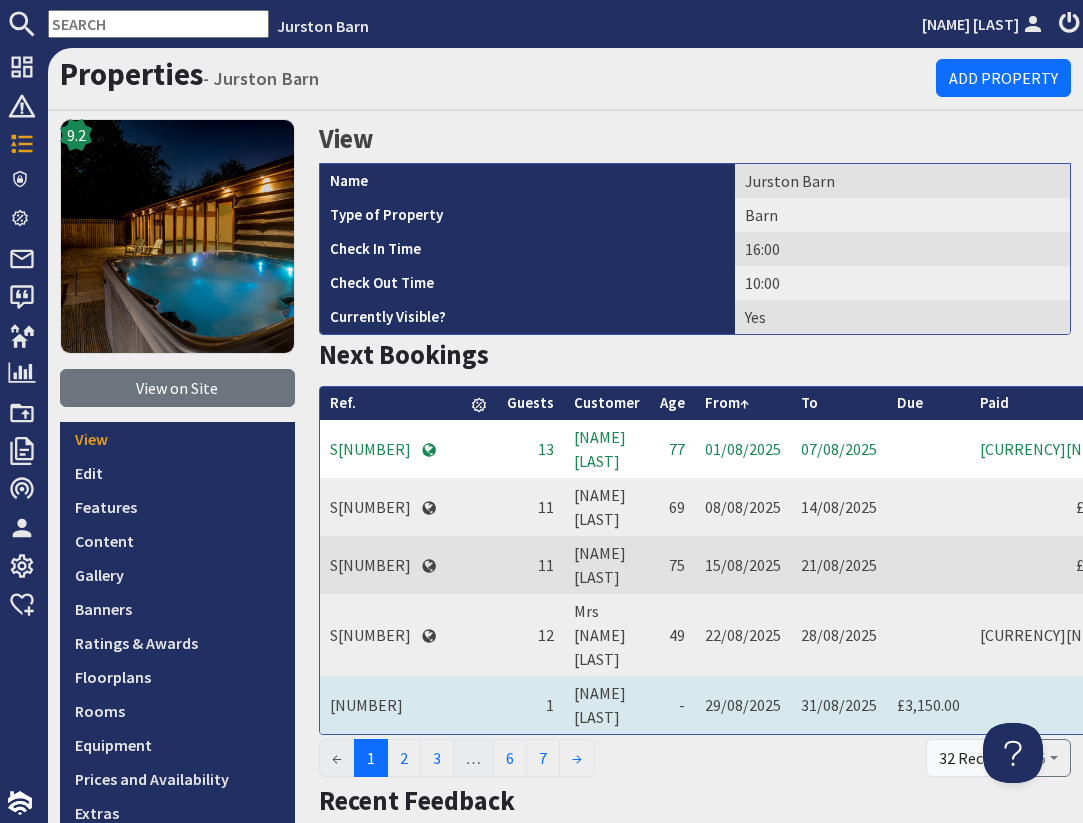 click on "[NUMBER]" at bounding box center (370, 705) 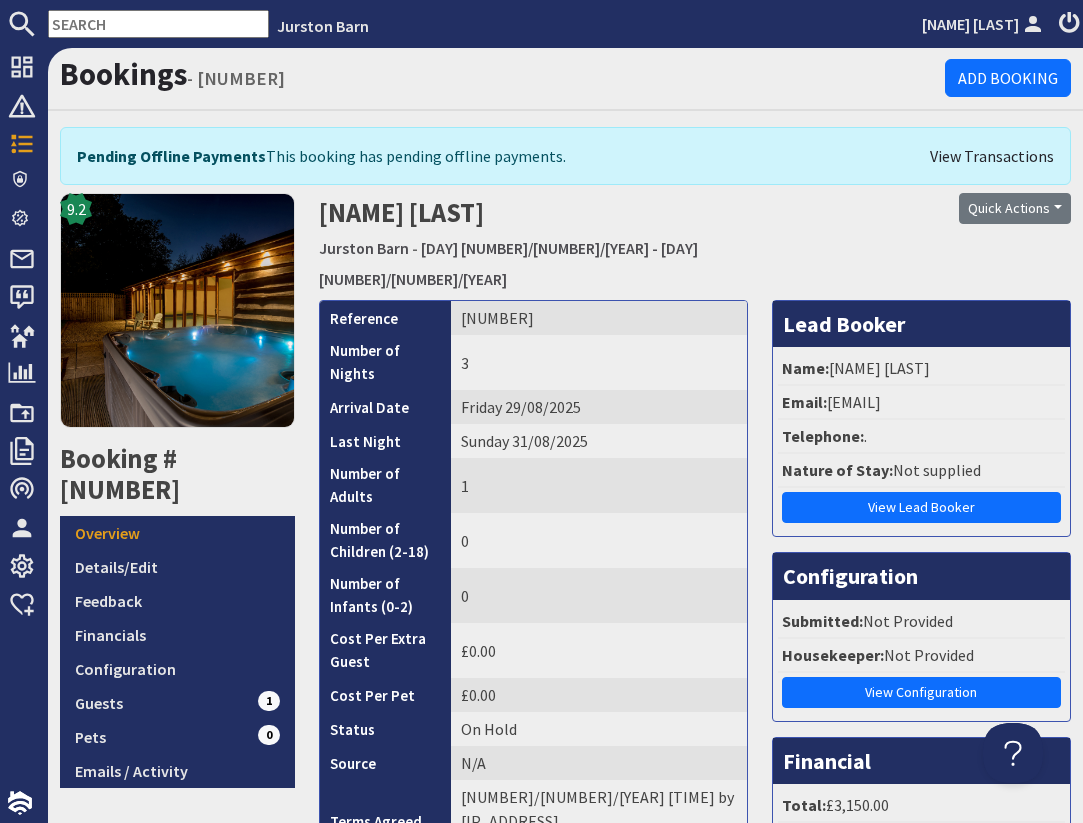 scroll, scrollTop: 0, scrollLeft: 0, axis: both 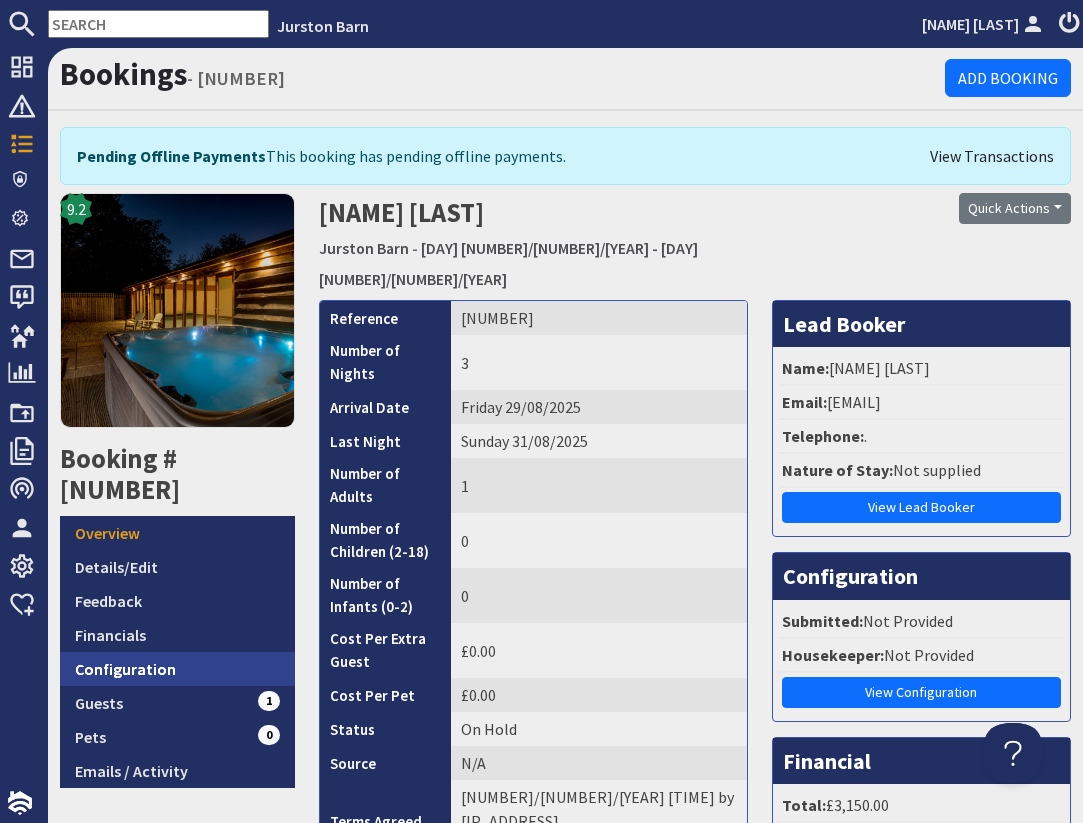 click on "Configuration" at bounding box center (177, 669) 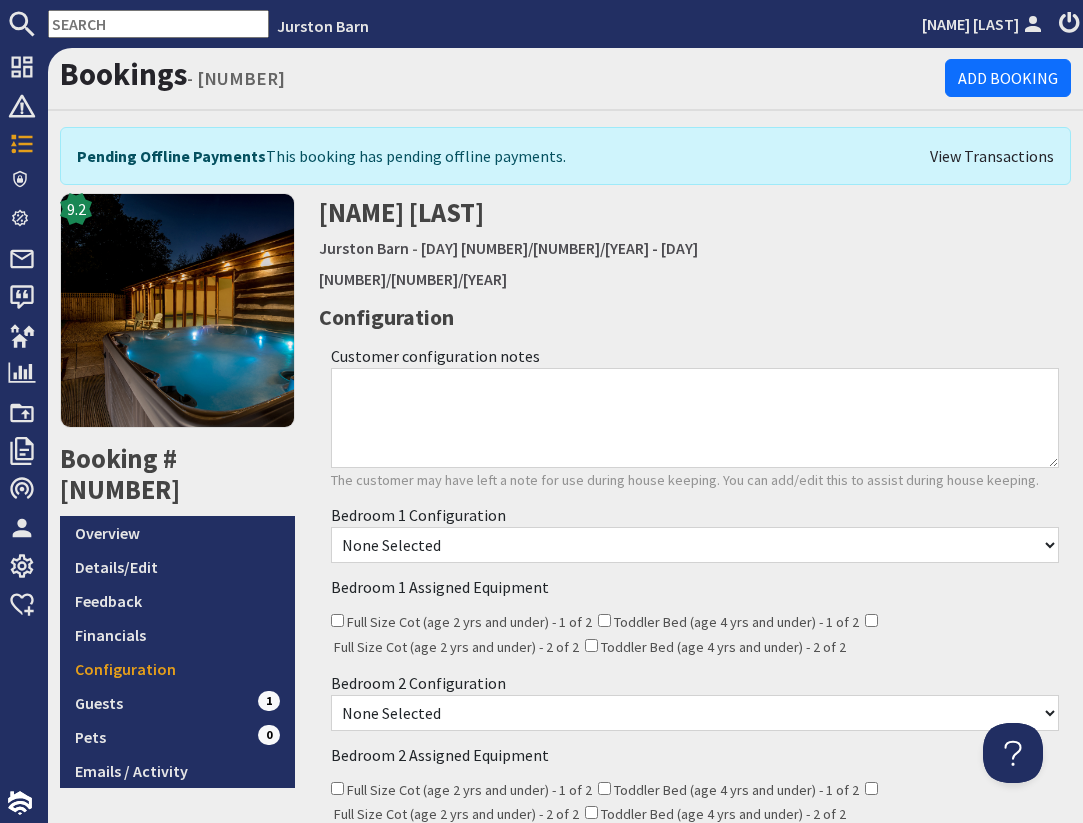 scroll, scrollTop: 0, scrollLeft: 0, axis: both 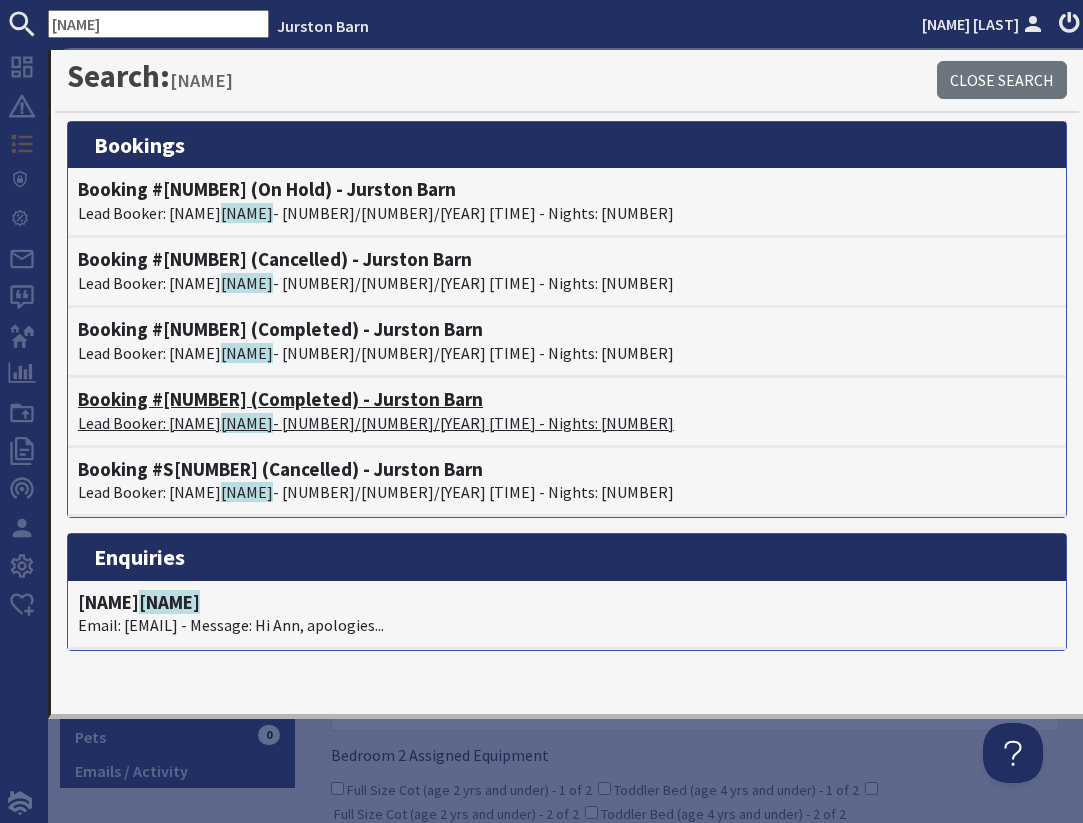 type on "[NAME]" 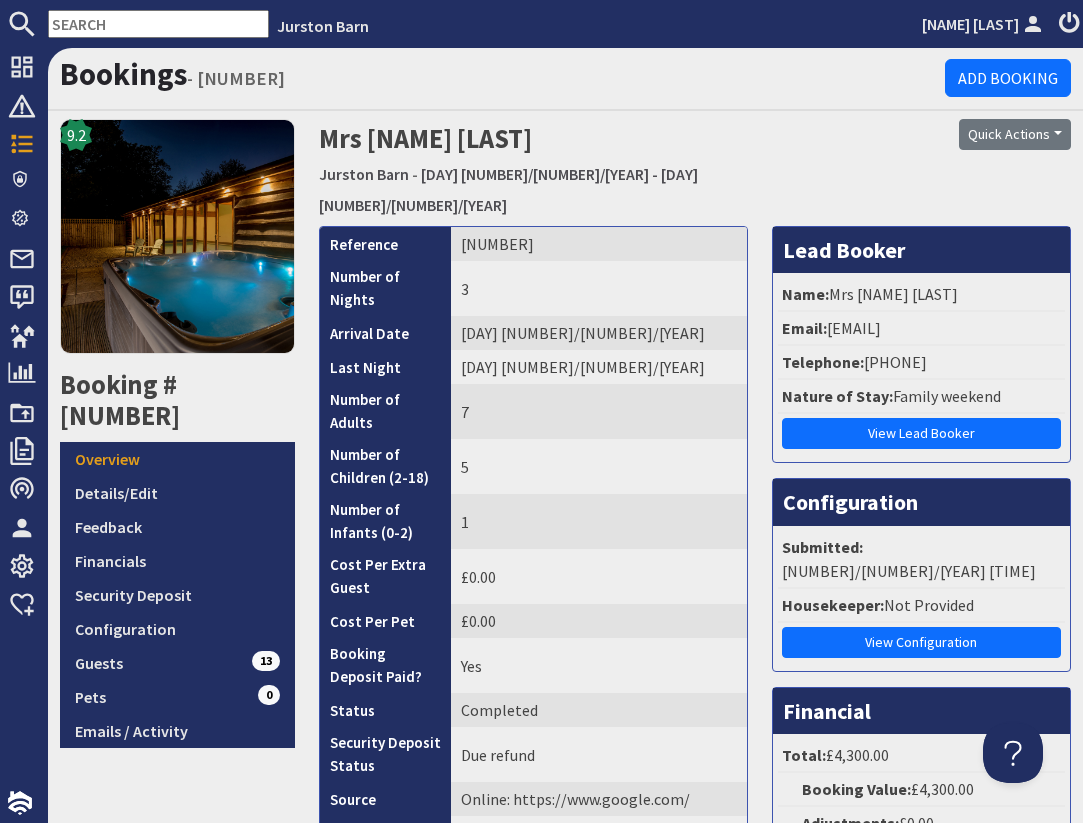 scroll, scrollTop: 0, scrollLeft: 0, axis: both 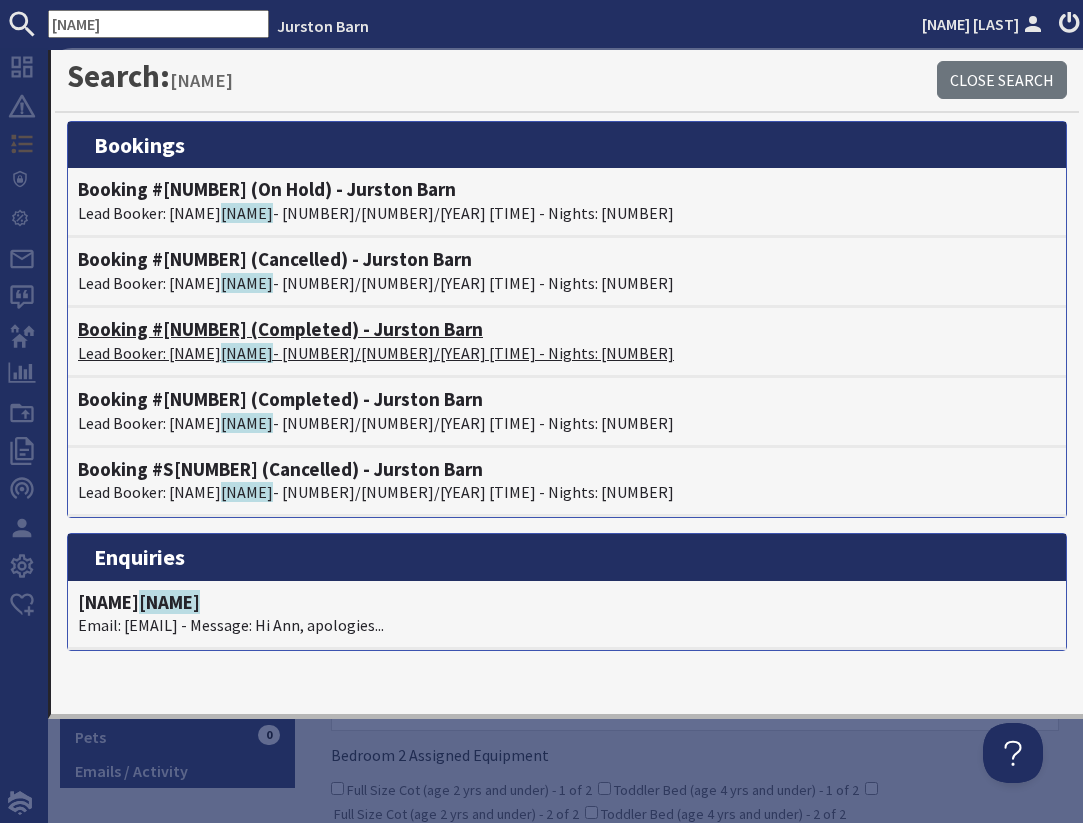 click on "Lead Booker: [NAME] [LAST] - [NUMBER]/[NUMBER]/[YEAR] [TIME] - Nights: [NUMBER]" at bounding box center (567, 353) 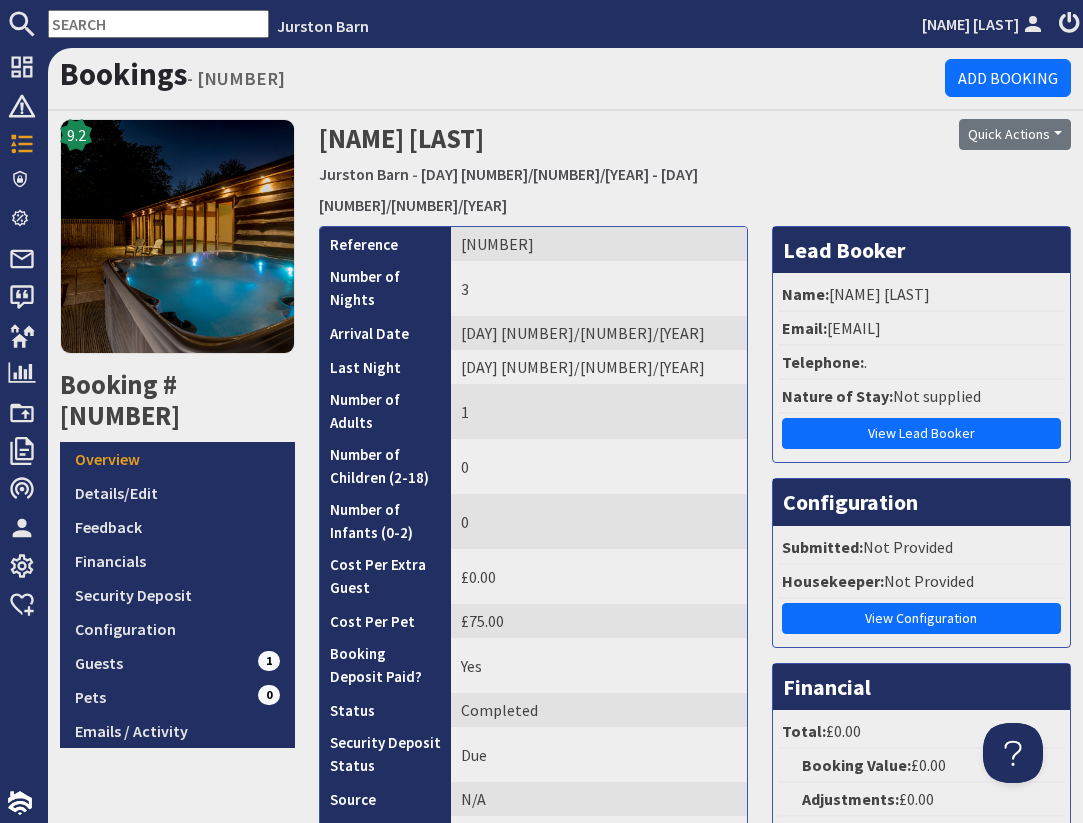 scroll, scrollTop: 0, scrollLeft: 0, axis: both 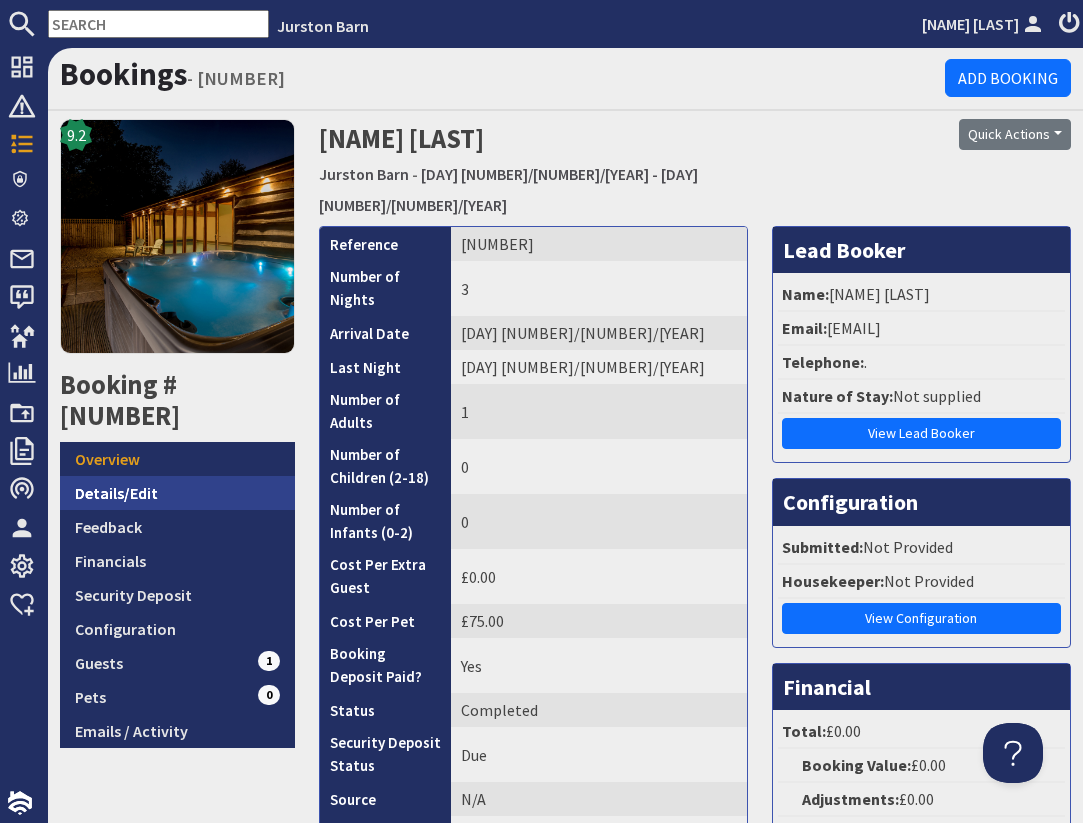 click on "Details/Edit" at bounding box center (177, 493) 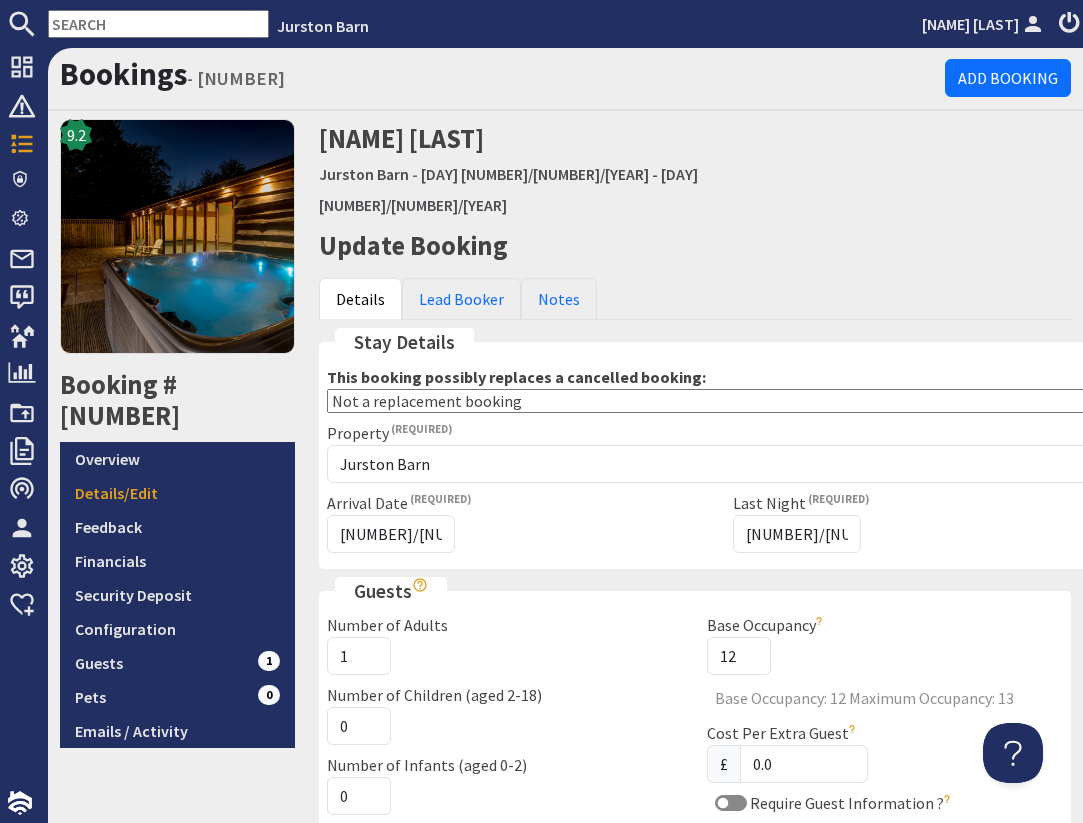 scroll, scrollTop: 0, scrollLeft: 0, axis: both 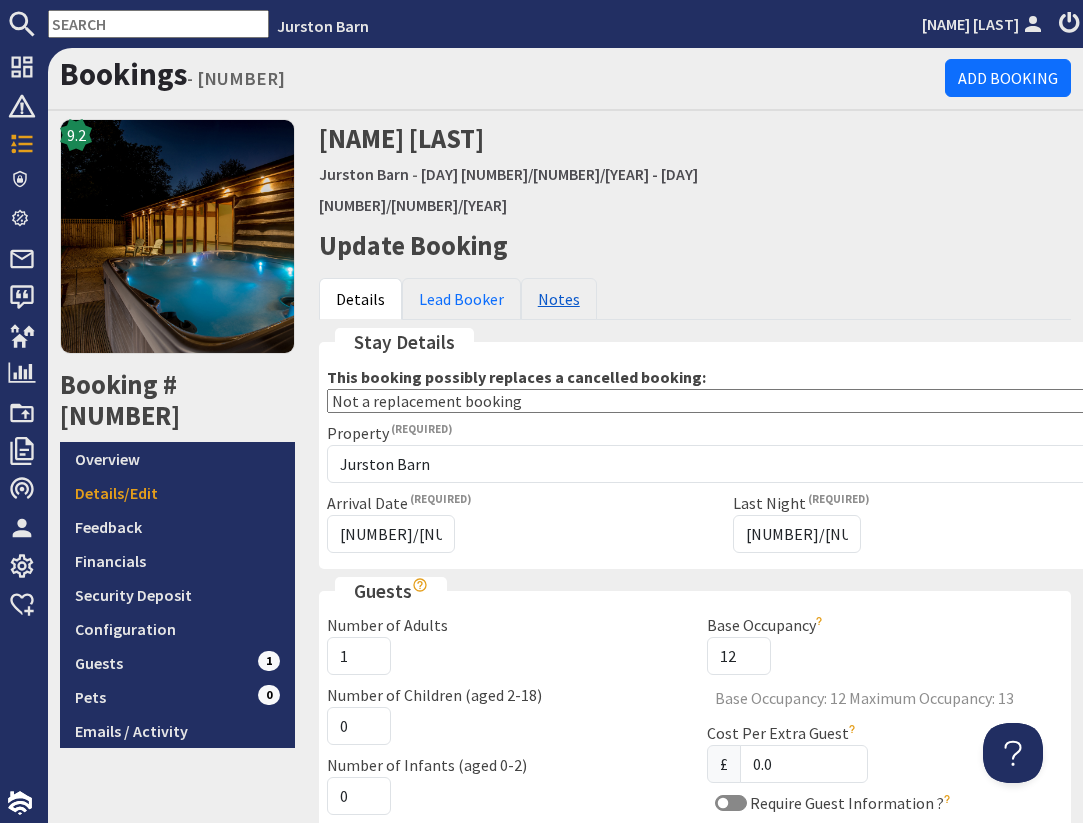click on "Notes" at bounding box center (559, 299) 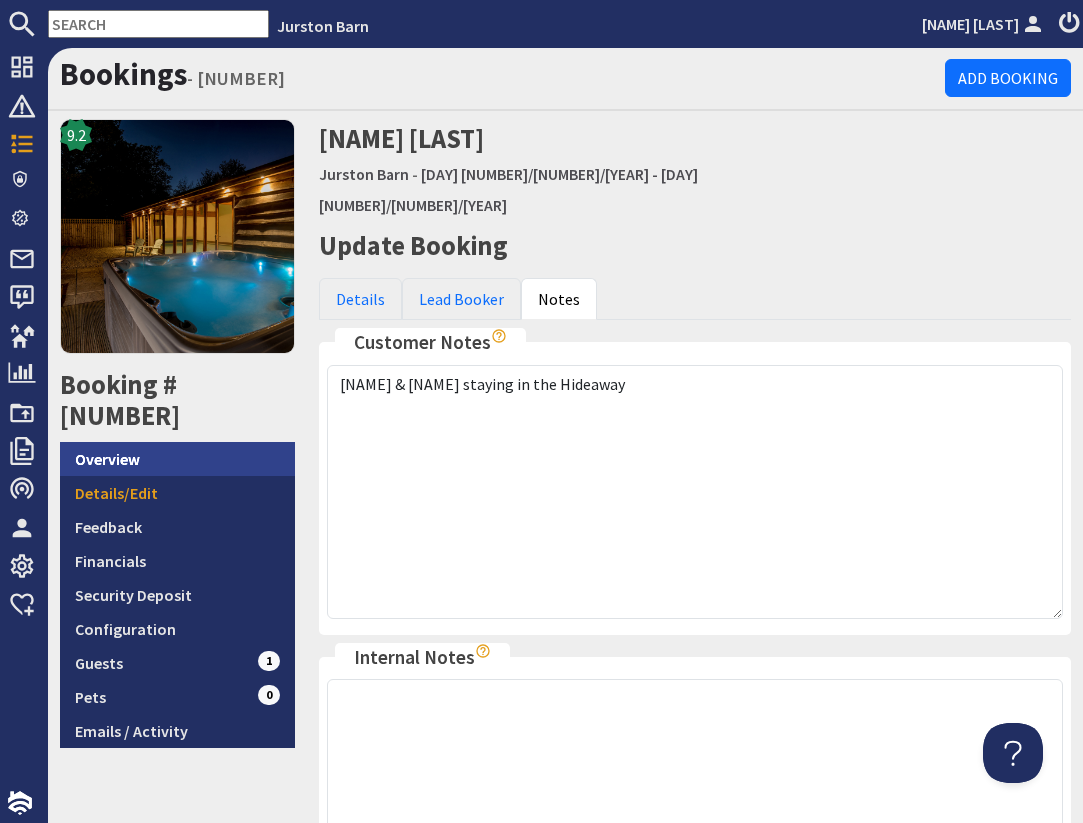 click on "Overview" at bounding box center [177, 459] 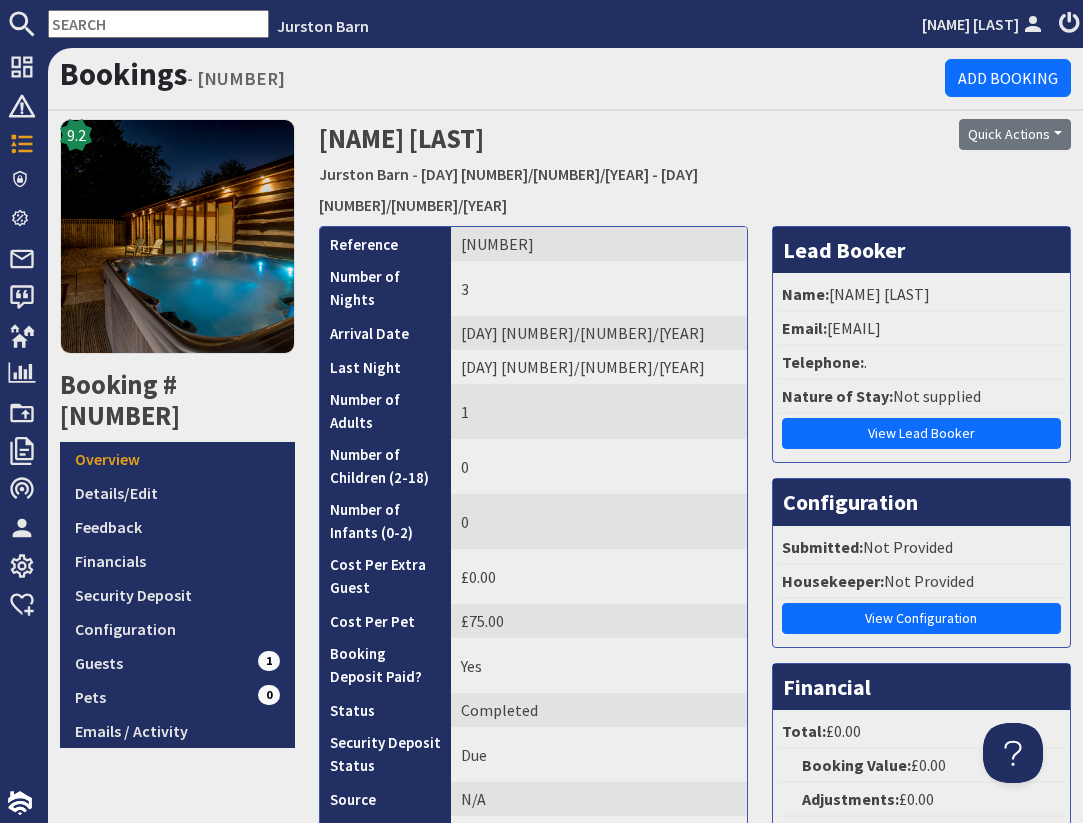 scroll, scrollTop: 0, scrollLeft: 0, axis: both 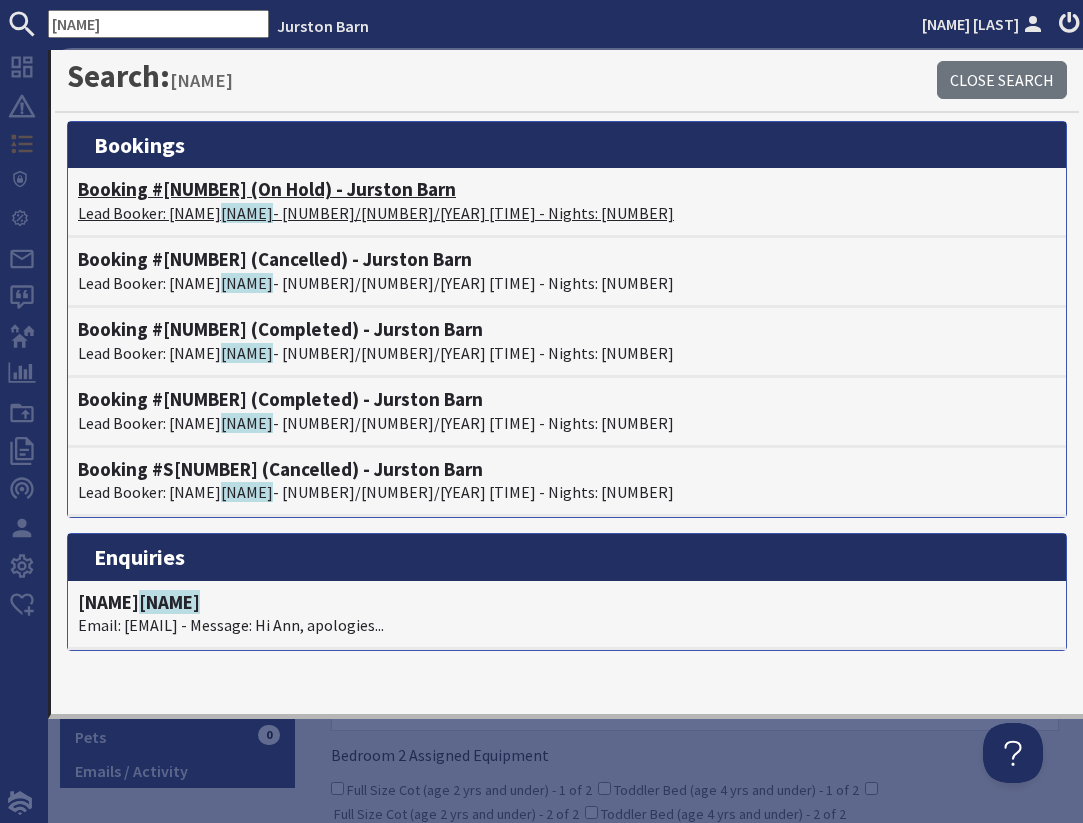 click on "Lead Booker: [NAME] [LAST] - [NUMBER]/[NUMBER]/[YEAR] [TIME] - Nights: [NUMBER]" at bounding box center (567, 213) 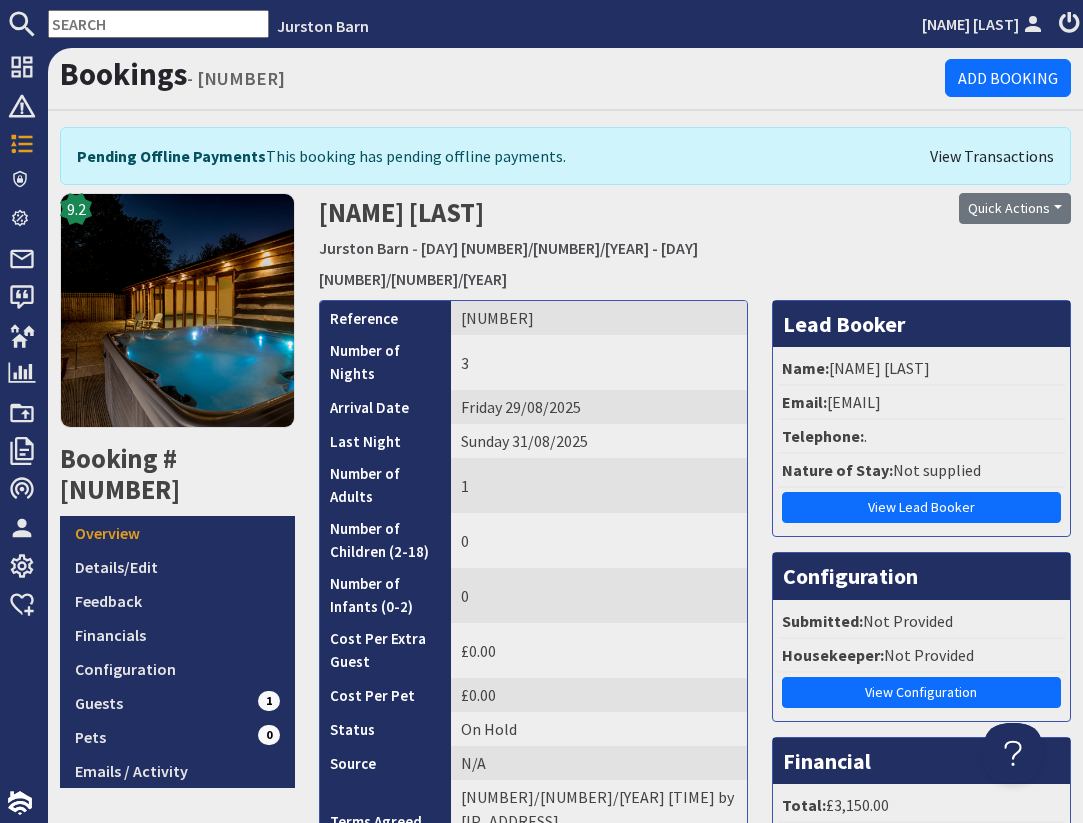 scroll, scrollTop: 0, scrollLeft: 0, axis: both 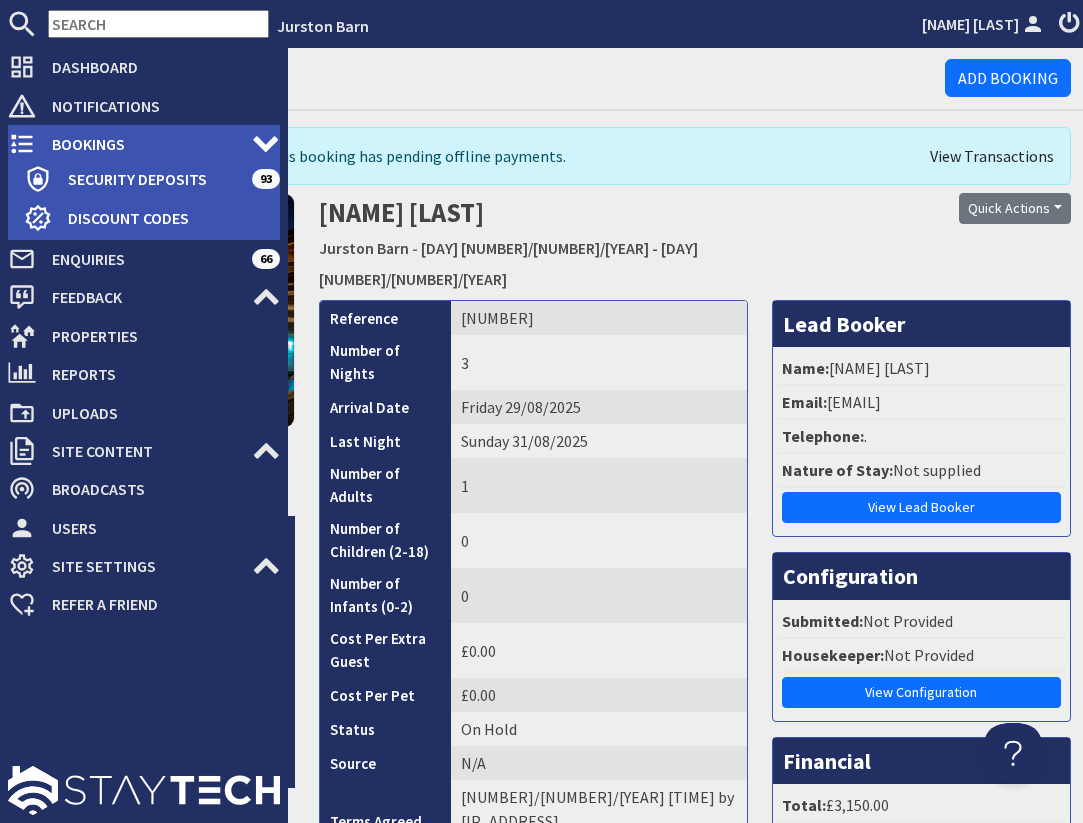 click on "Bookings" at bounding box center [144, 144] 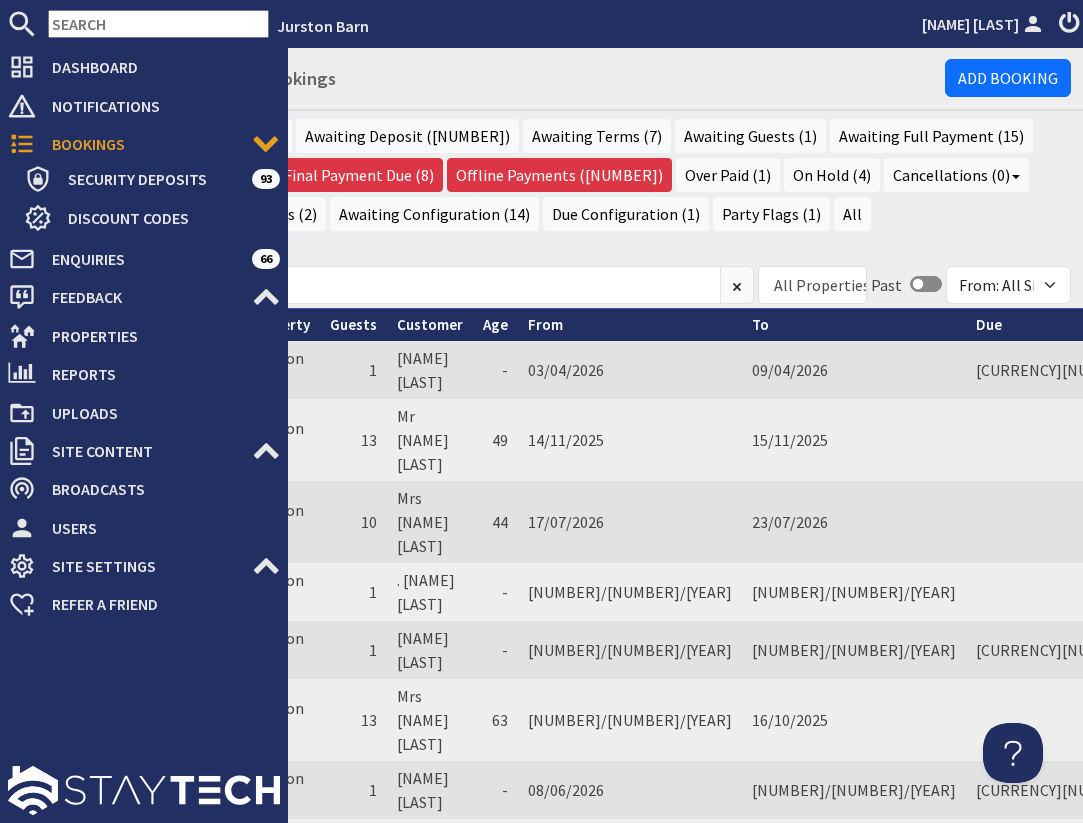 scroll, scrollTop: 0, scrollLeft: 0, axis: both 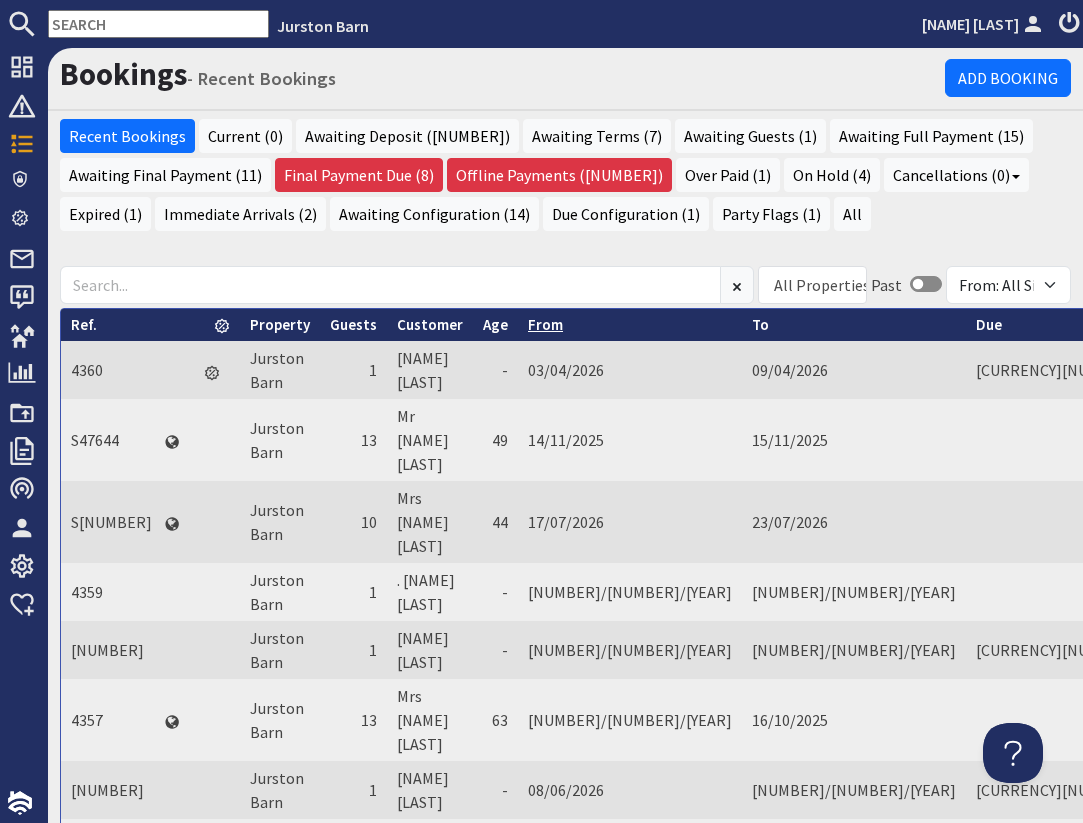 click on "From" at bounding box center [545, 324] 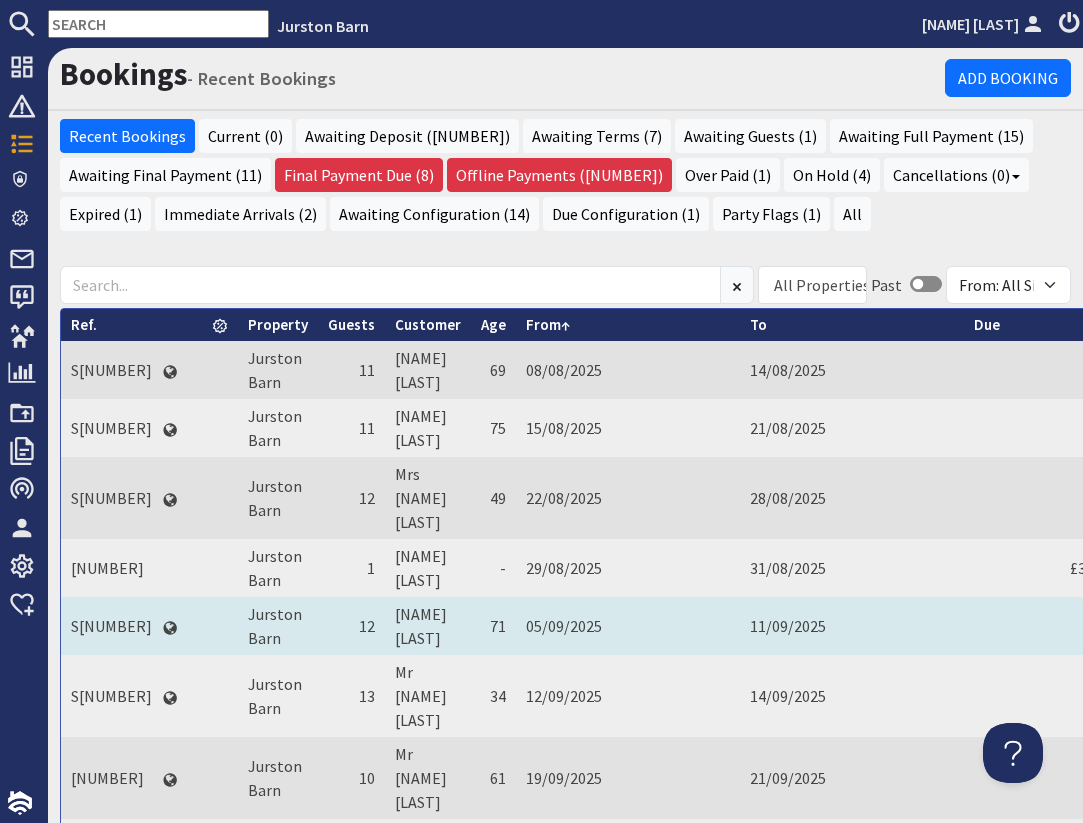 click on "S[NUMBER]" at bounding box center [111, 626] 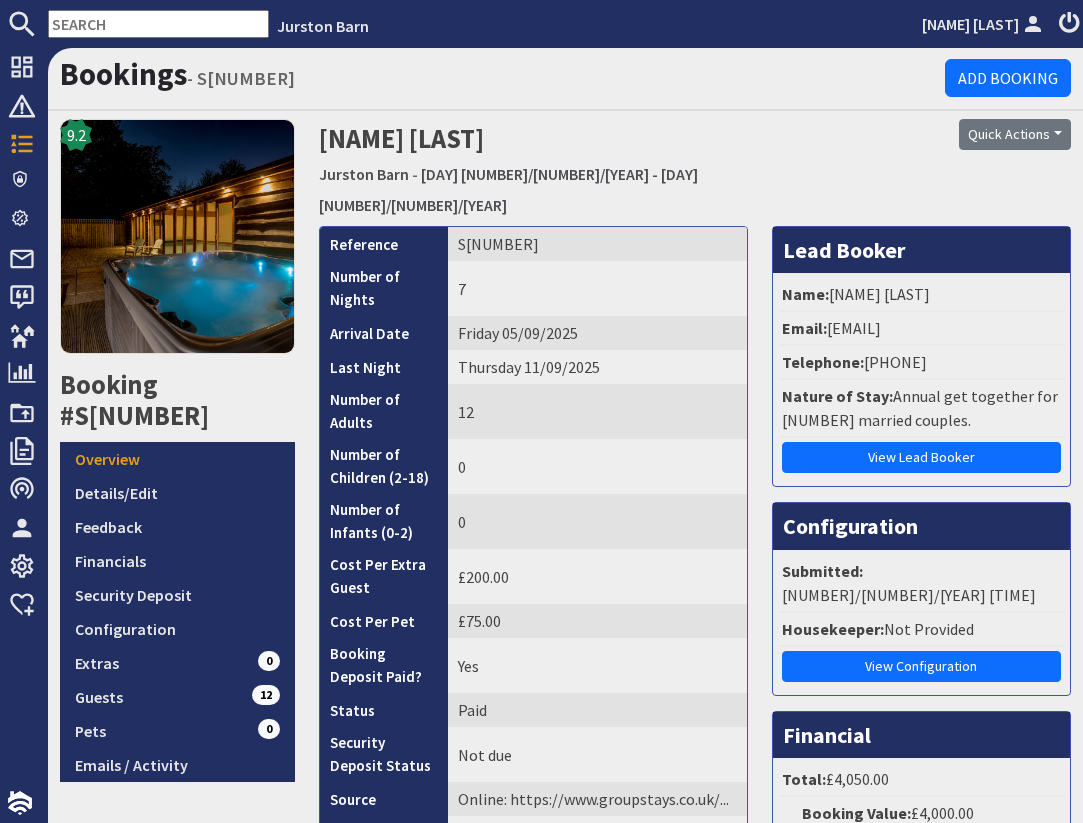 scroll, scrollTop: 0, scrollLeft: 0, axis: both 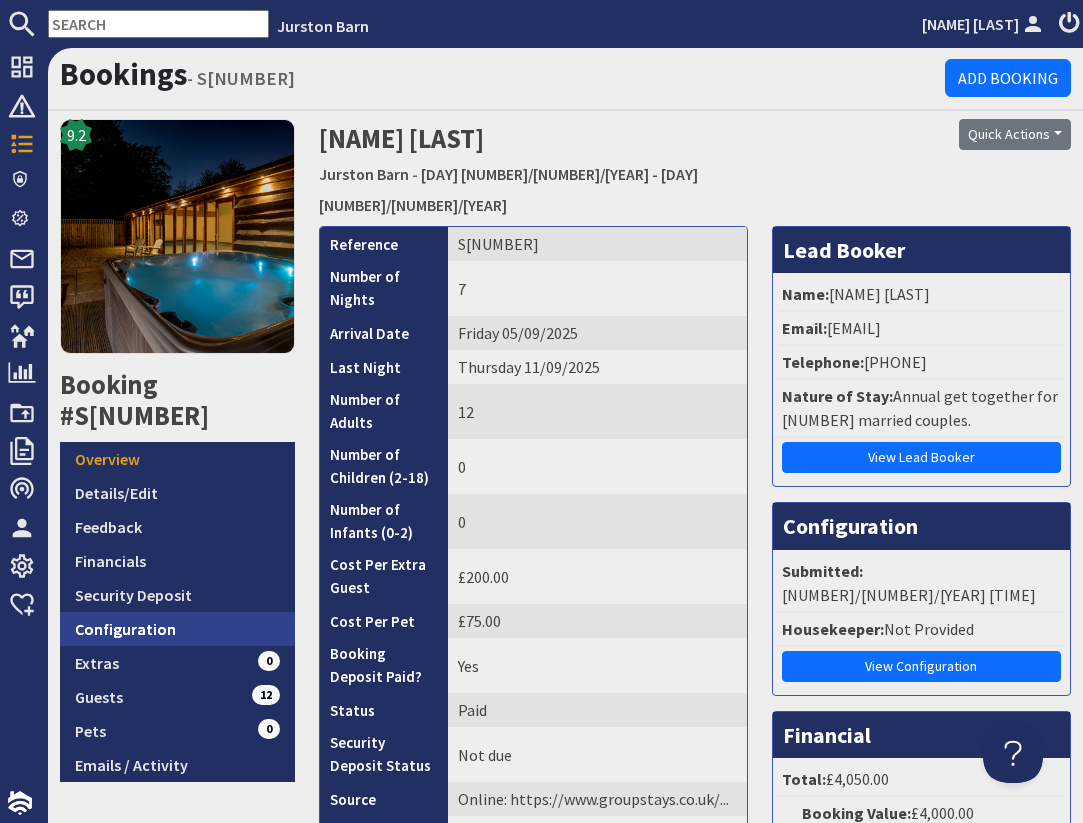 click on "Configuration" at bounding box center [177, 629] 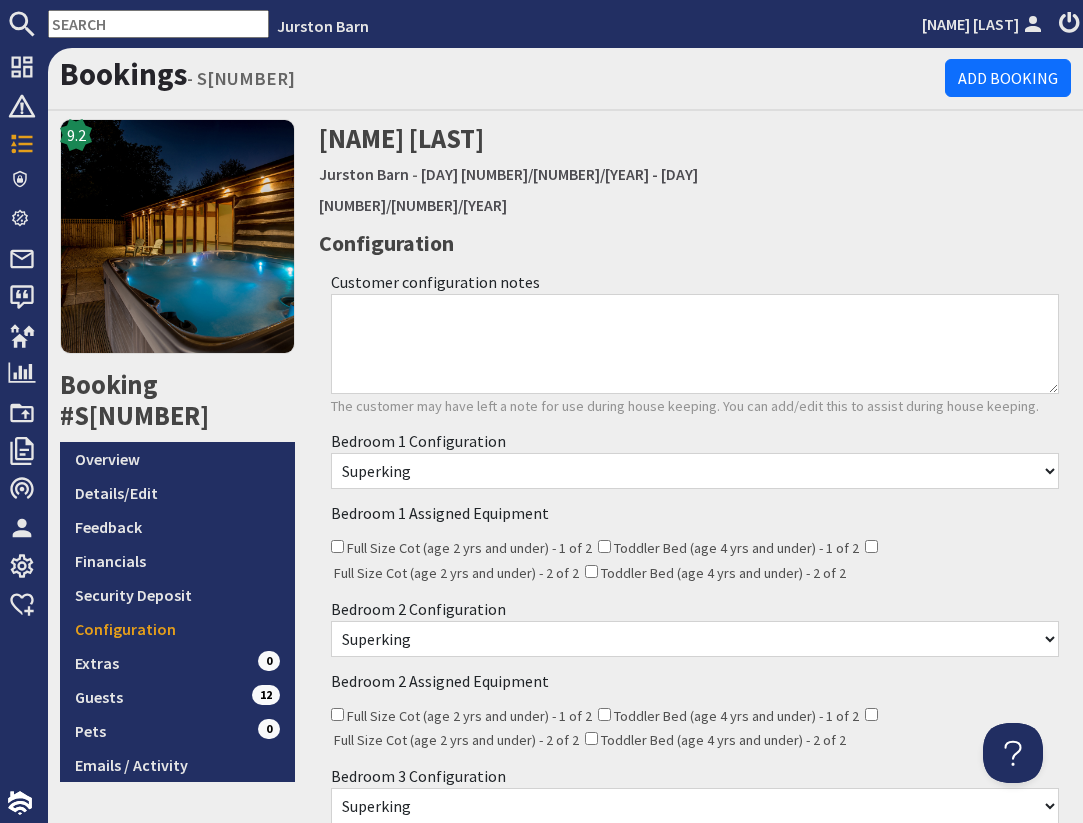 scroll, scrollTop: 0, scrollLeft: 0, axis: both 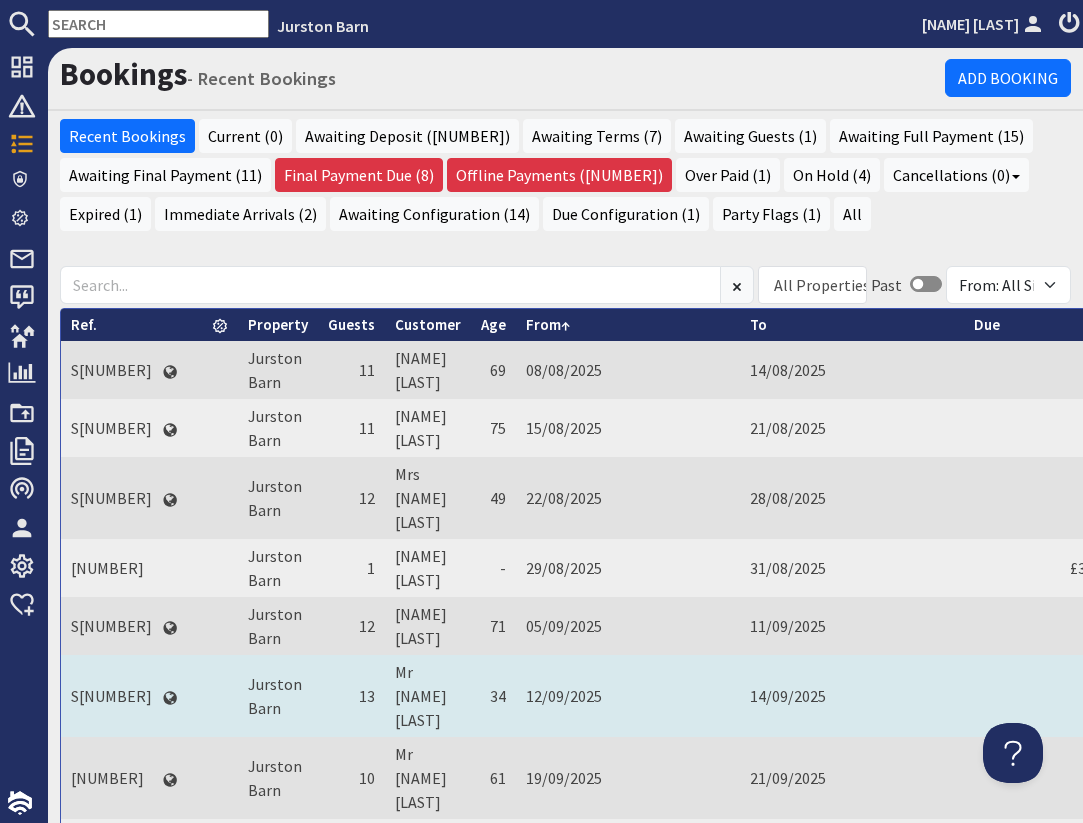 click on "S[NUMBER]" at bounding box center (111, 696) 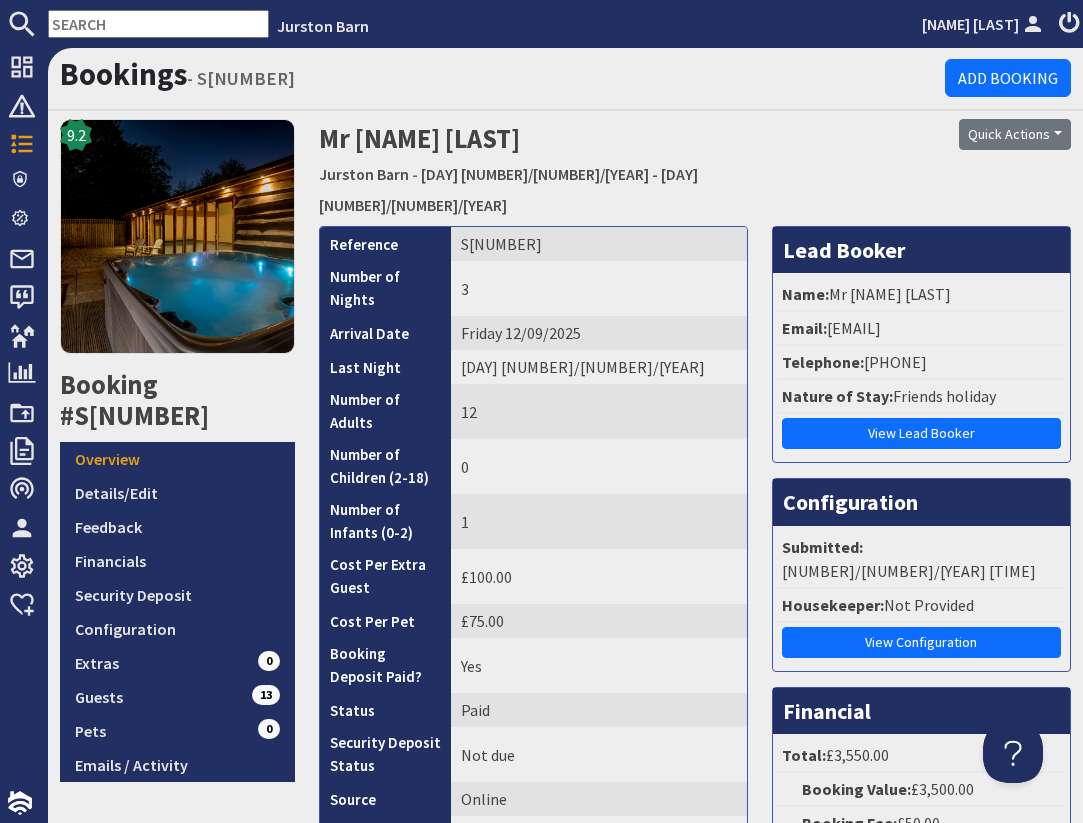 scroll, scrollTop: 0, scrollLeft: 0, axis: both 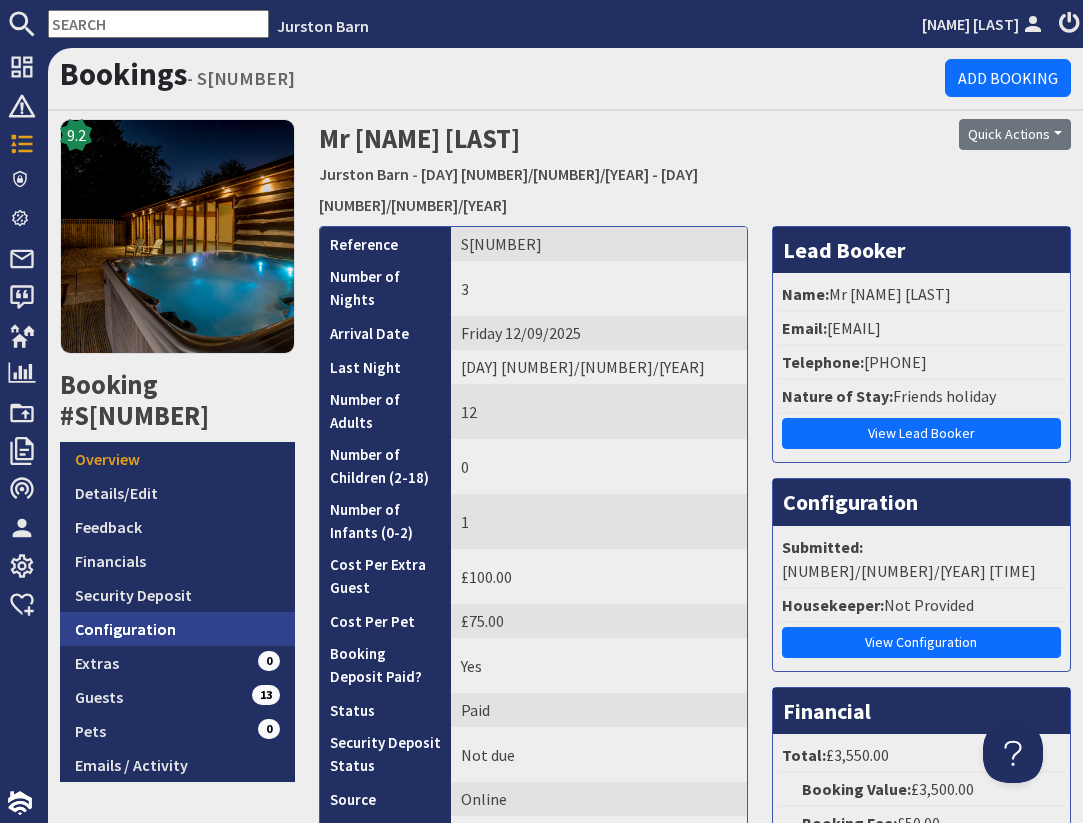 click on "Configuration" at bounding box center (177, 629) 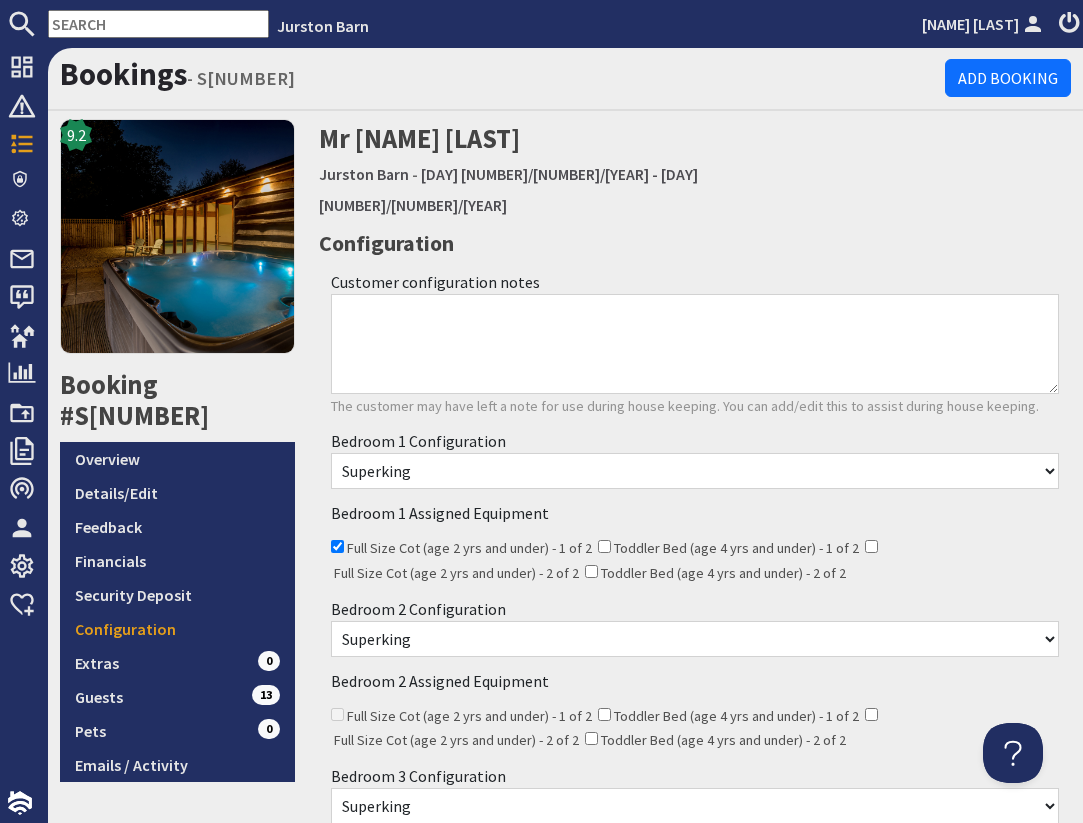 scroll, scrollTop: 0, scrollLeft: 0, axis: both 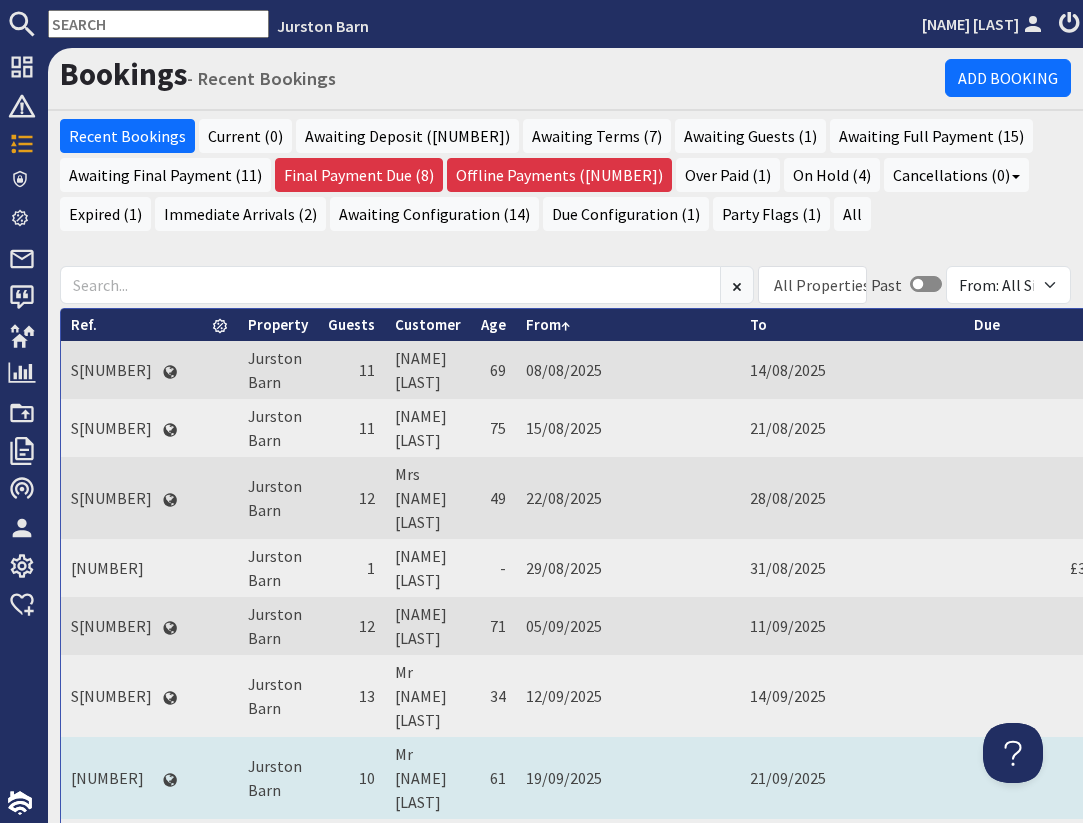 click on "[NUMBER]" at bounding box center (111, 778) 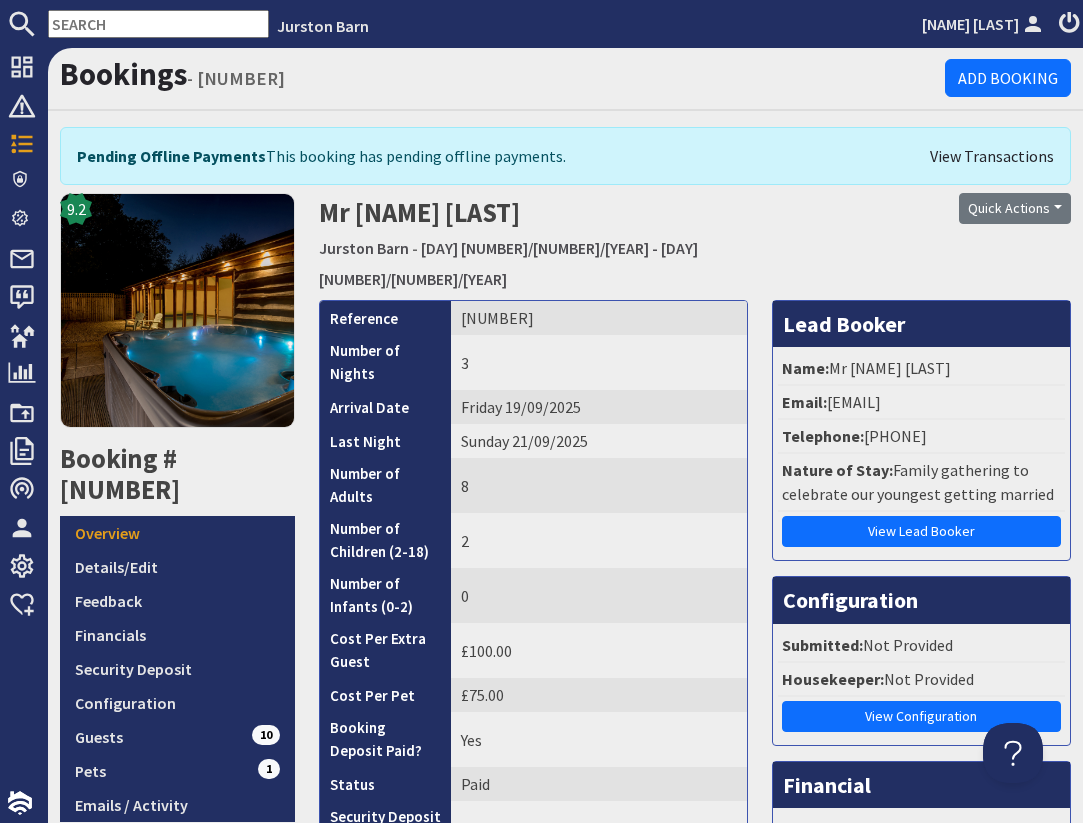 scroll, scrollTop: 0, scrollLeft: 0, axis: both 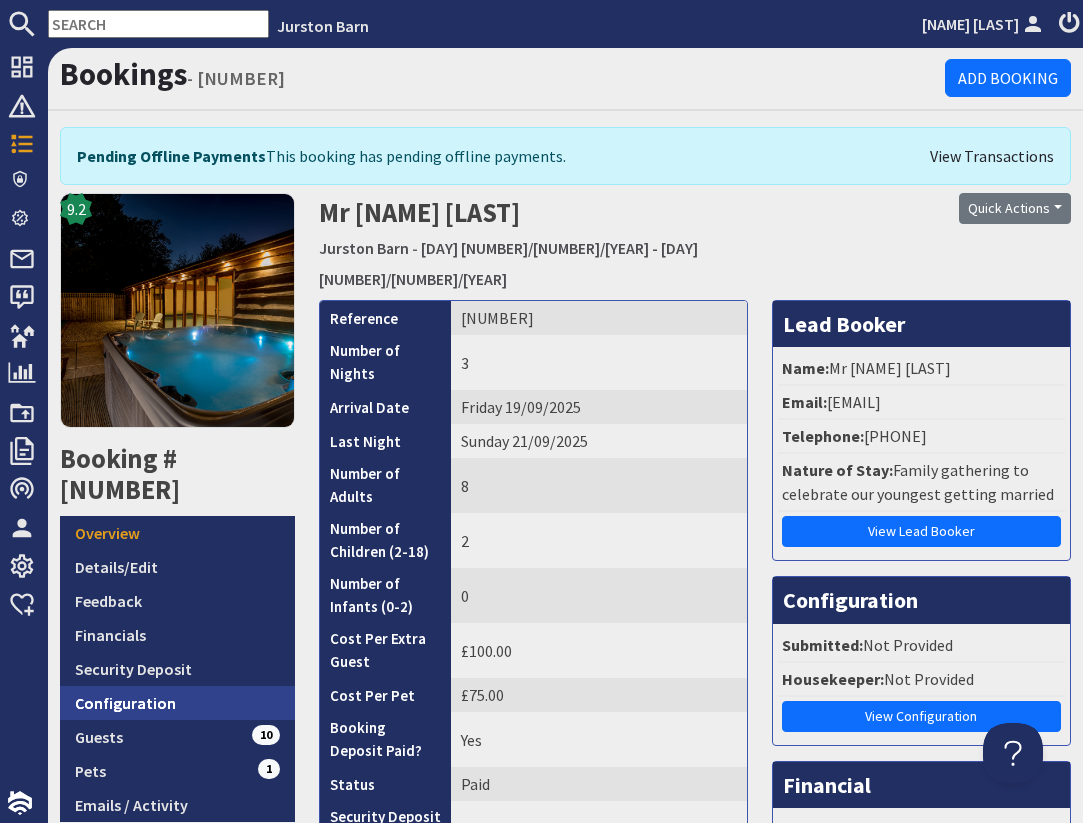 click on "Configuration" at bounding box center (177, 703) 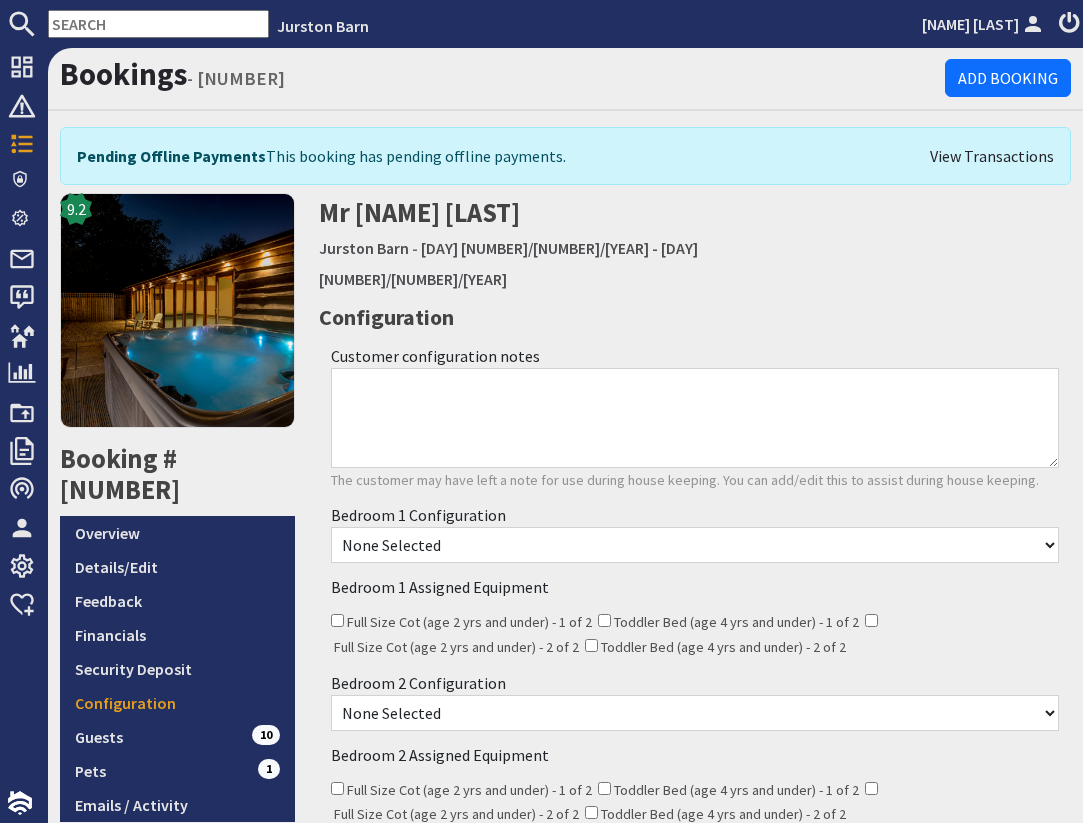 scroll, scrollTop: 0, scrollLeft: 0, axis: both 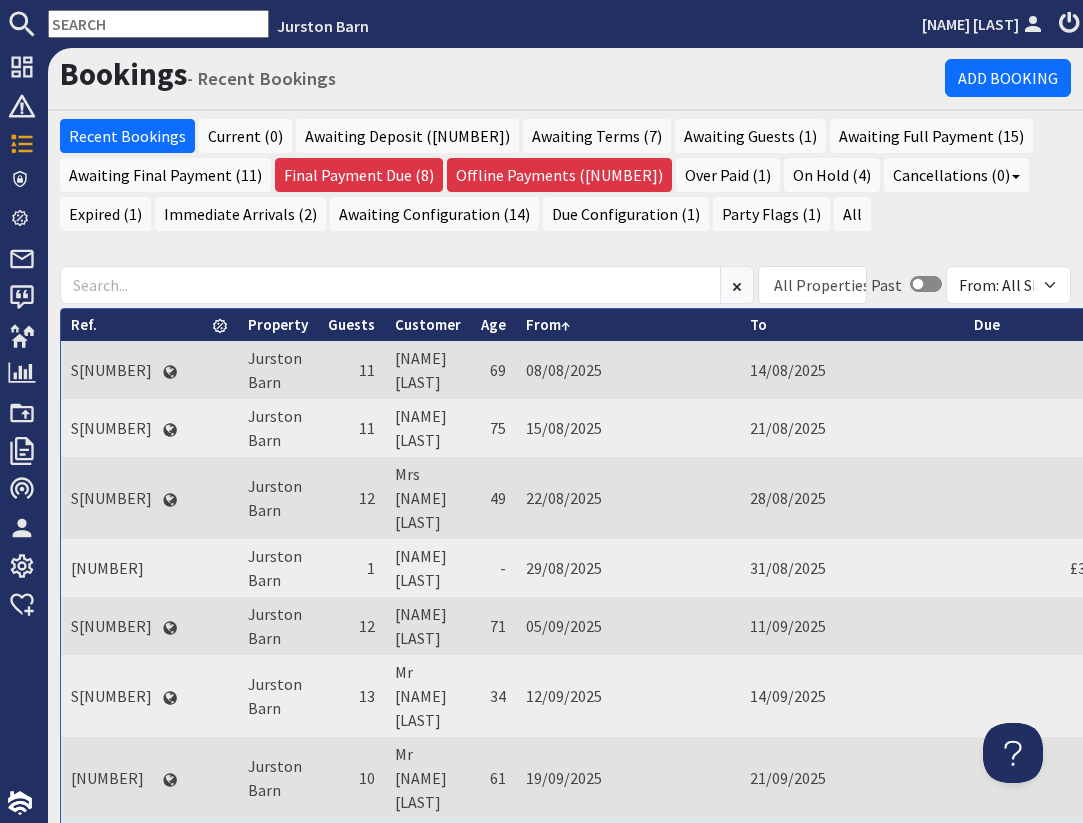 click on "[NUMBER]" at bounding box center [111, 860] 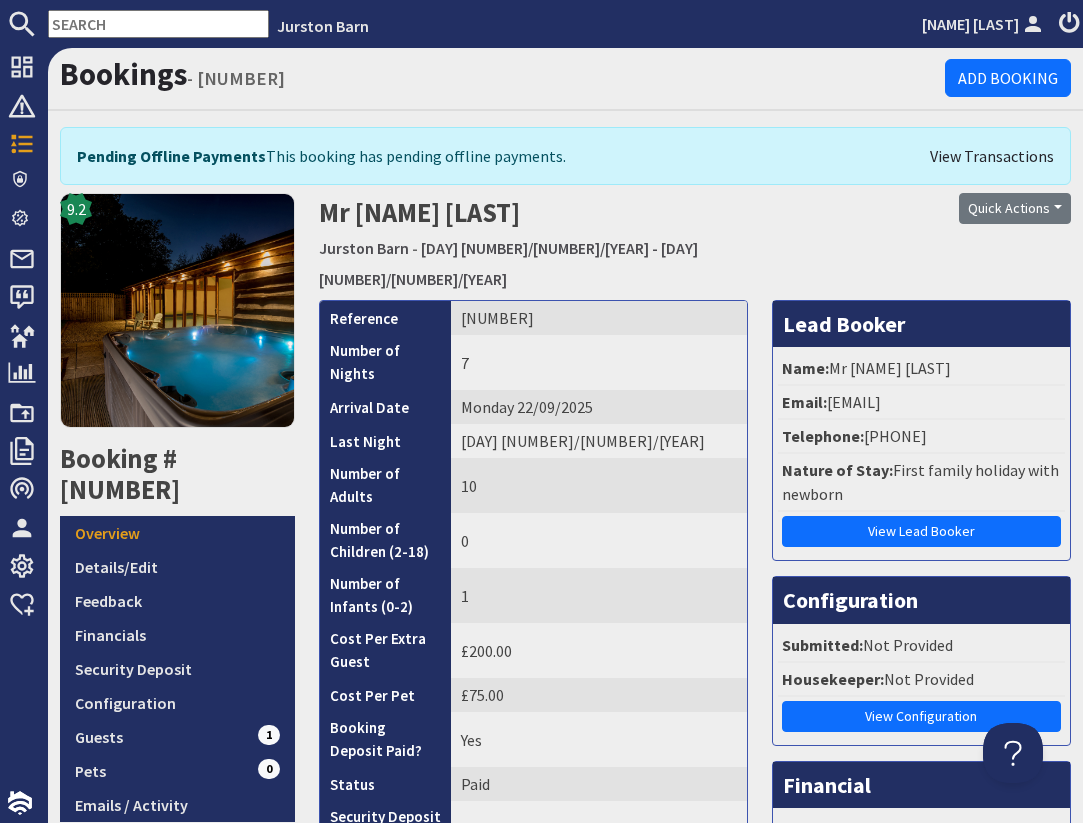 scroll, scrollTop: 0, scrollLeft: 0, axis: both 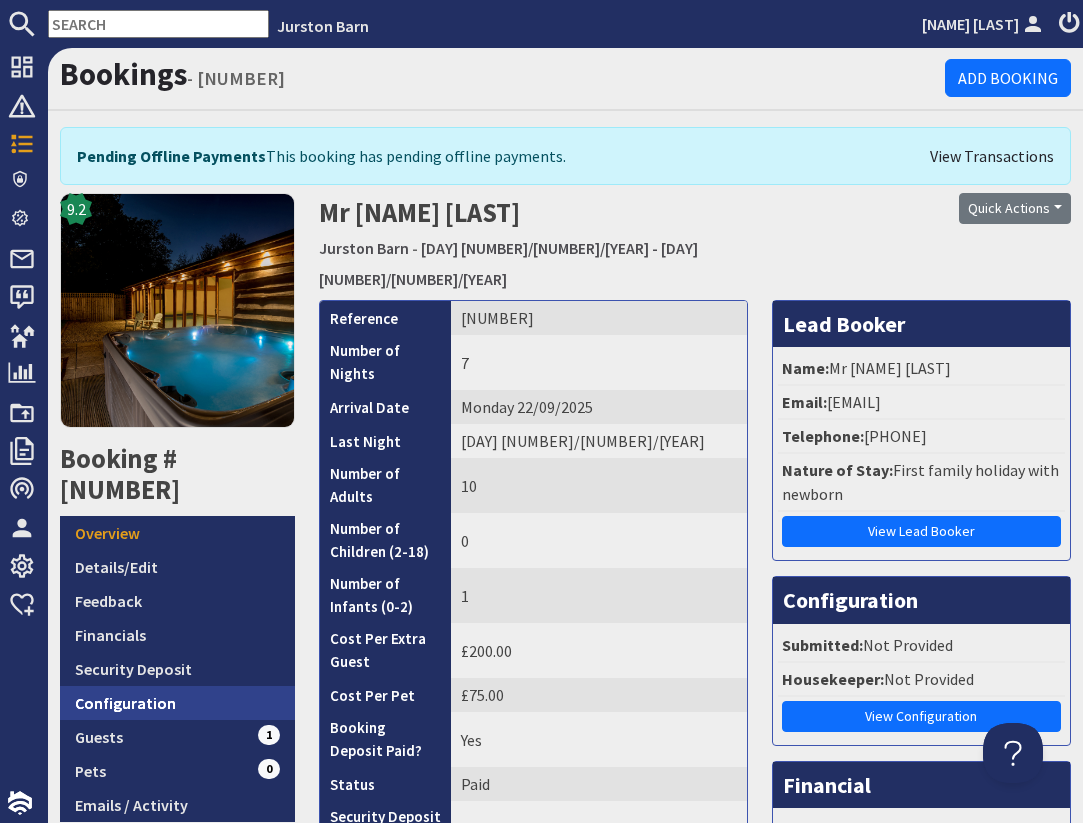 click on "Configuration" at bounding box center [177, 703] 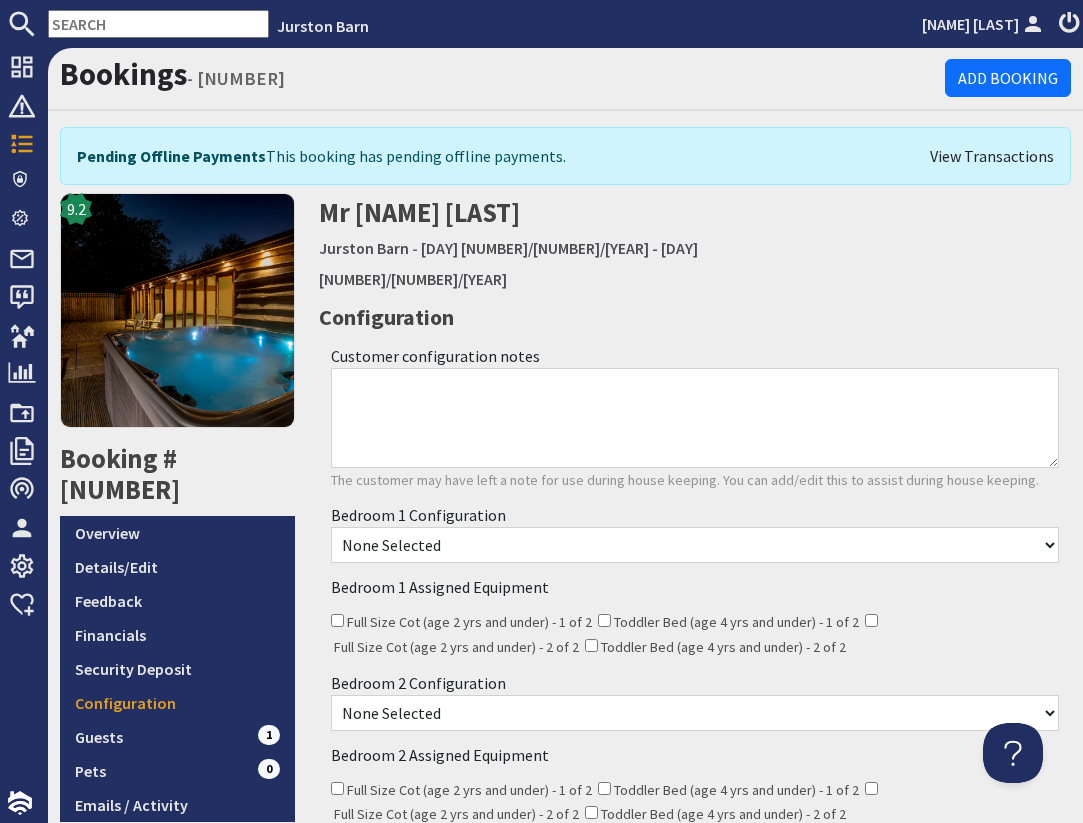 scroll, scrollTop: 0, scrollLeft: 0, axis: both 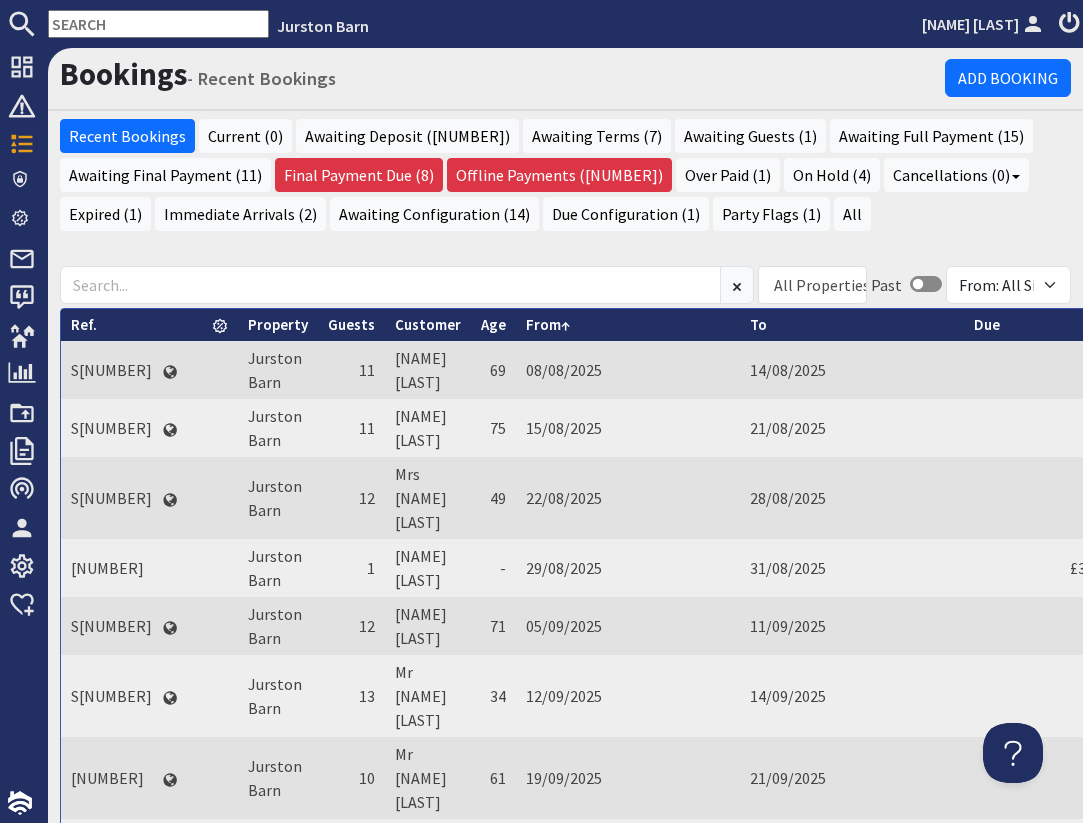 click on "4357" at bounding box center [111, 942] 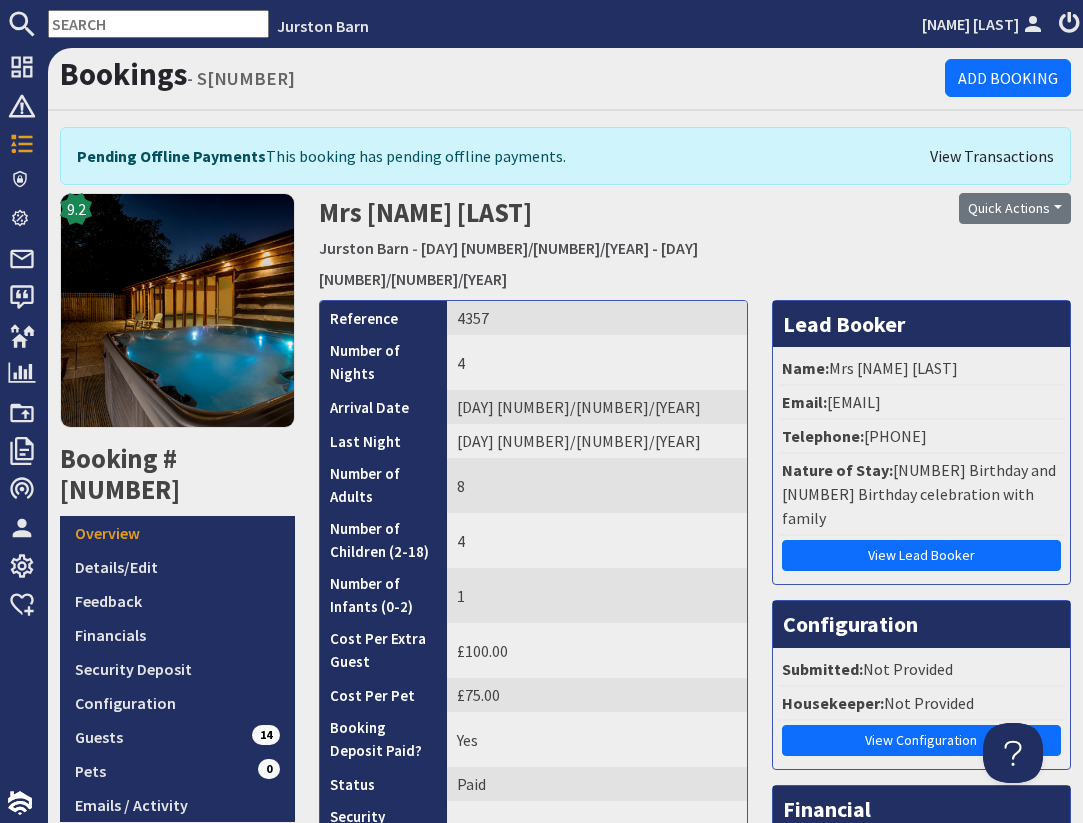 scroll, scrollTop: 0, scrollLeft: 0, axis: both 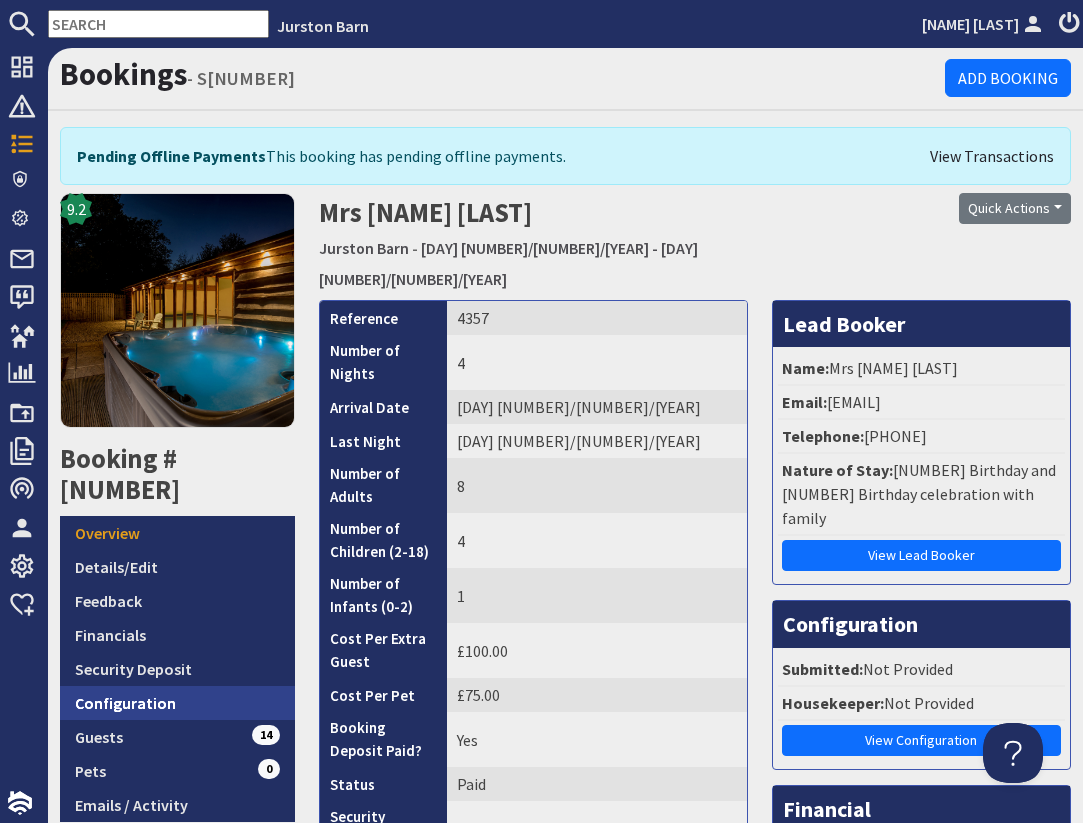 click on "Configuration" at bounding box center [177, 703] 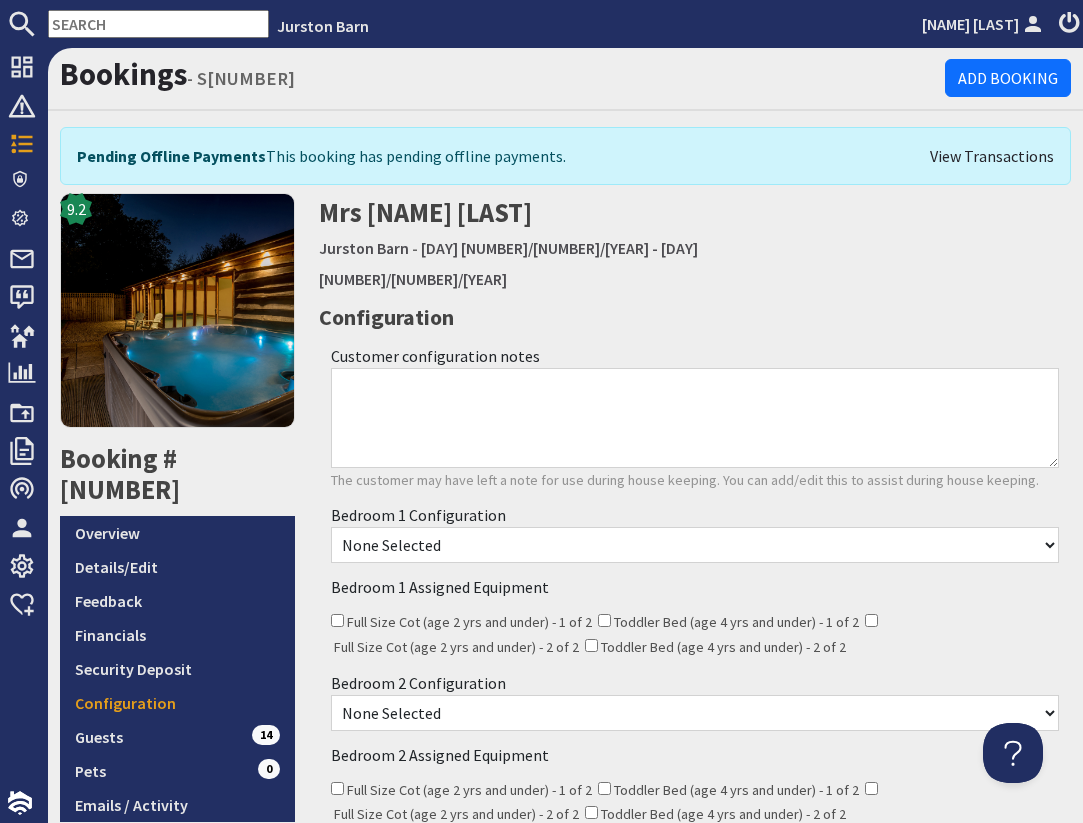 scroll, scrollTop: 0, scrollLeft: 0, axis: both 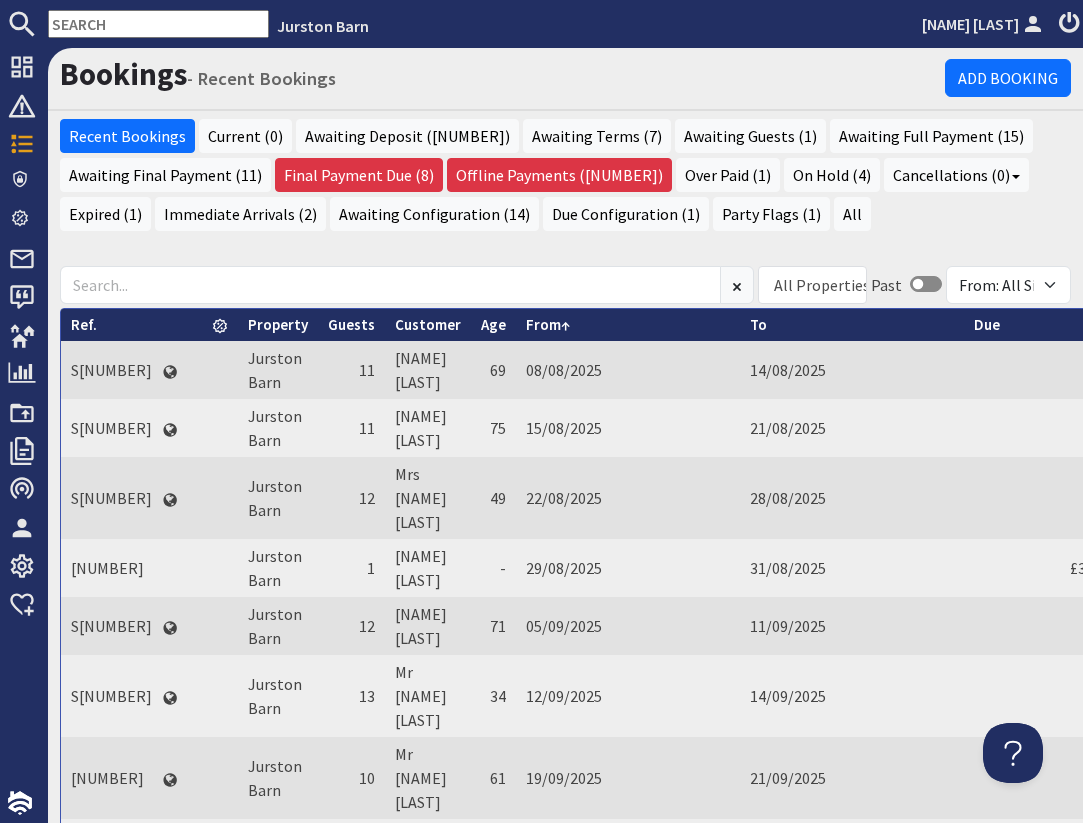 click on "S[NUMBER]" at bounding box center [111, 1106] 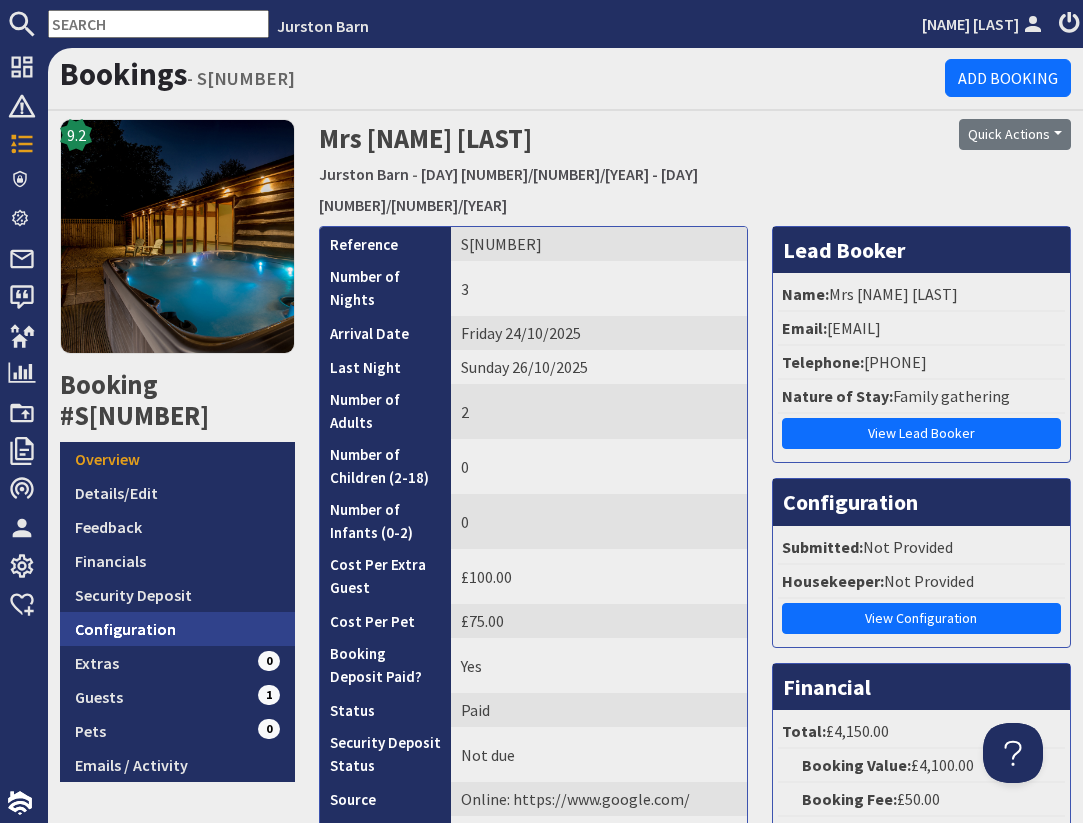 scroll, scrollTop: 0, scrollLeft: 0, axis: both 